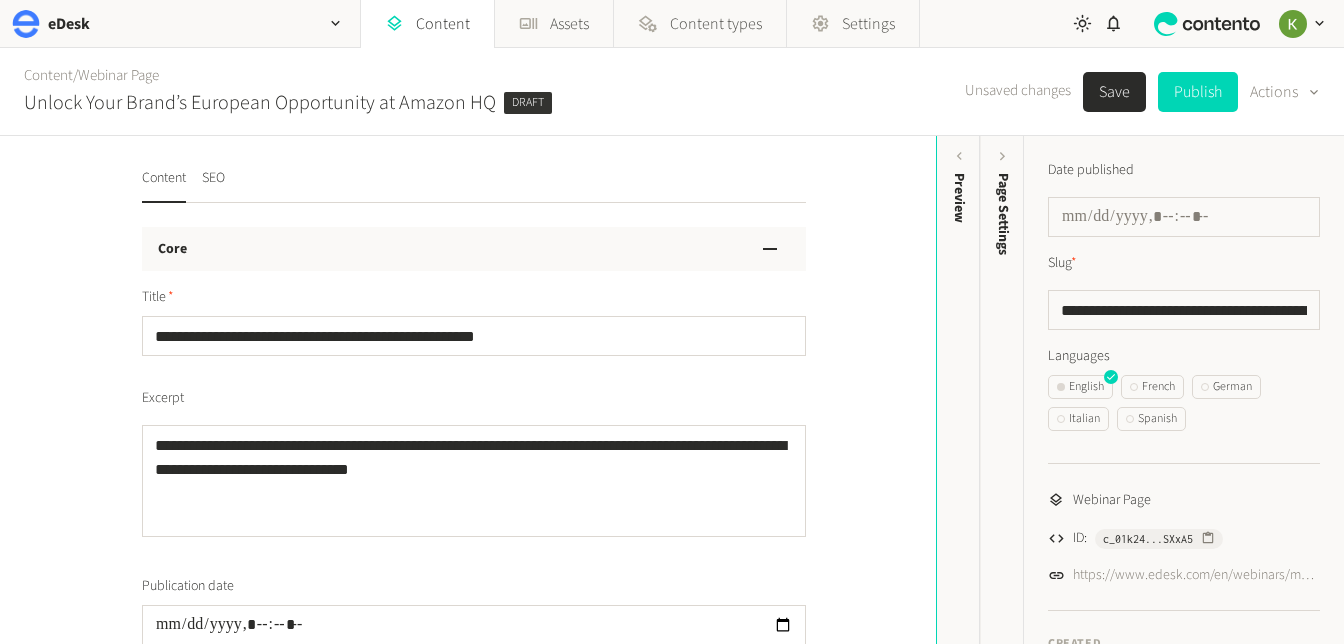 scroll, scrollTop: 0, scrollLeft: 0, axis: both 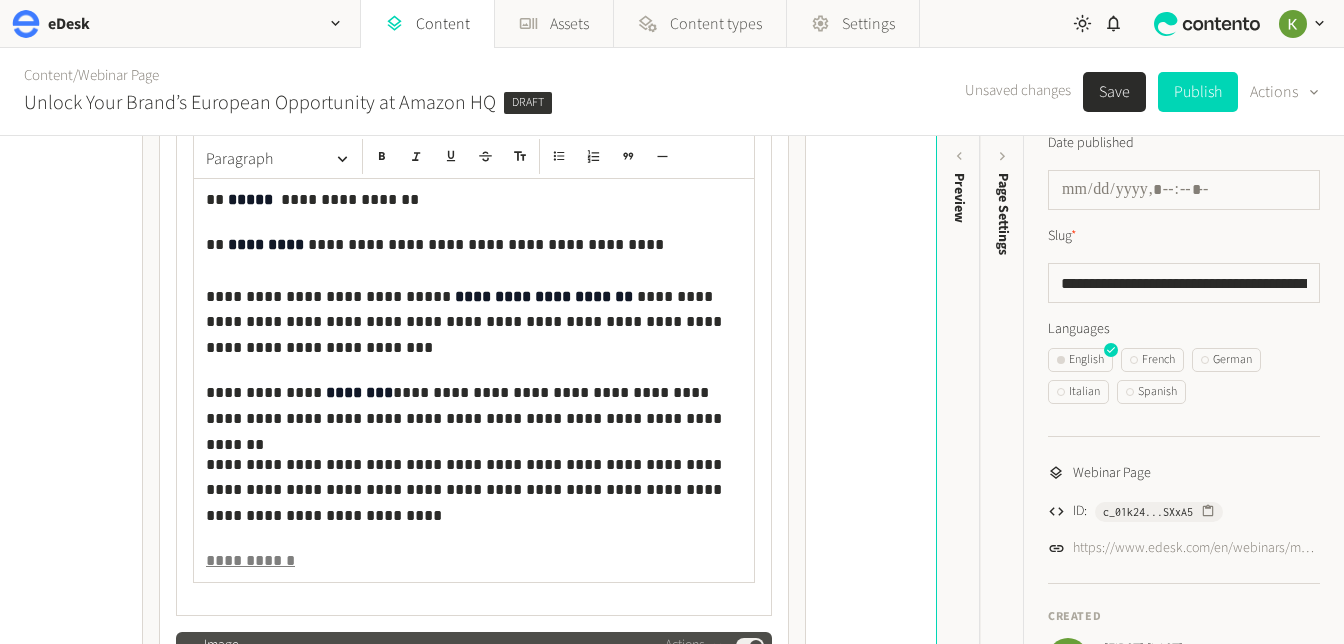 click on "**********" 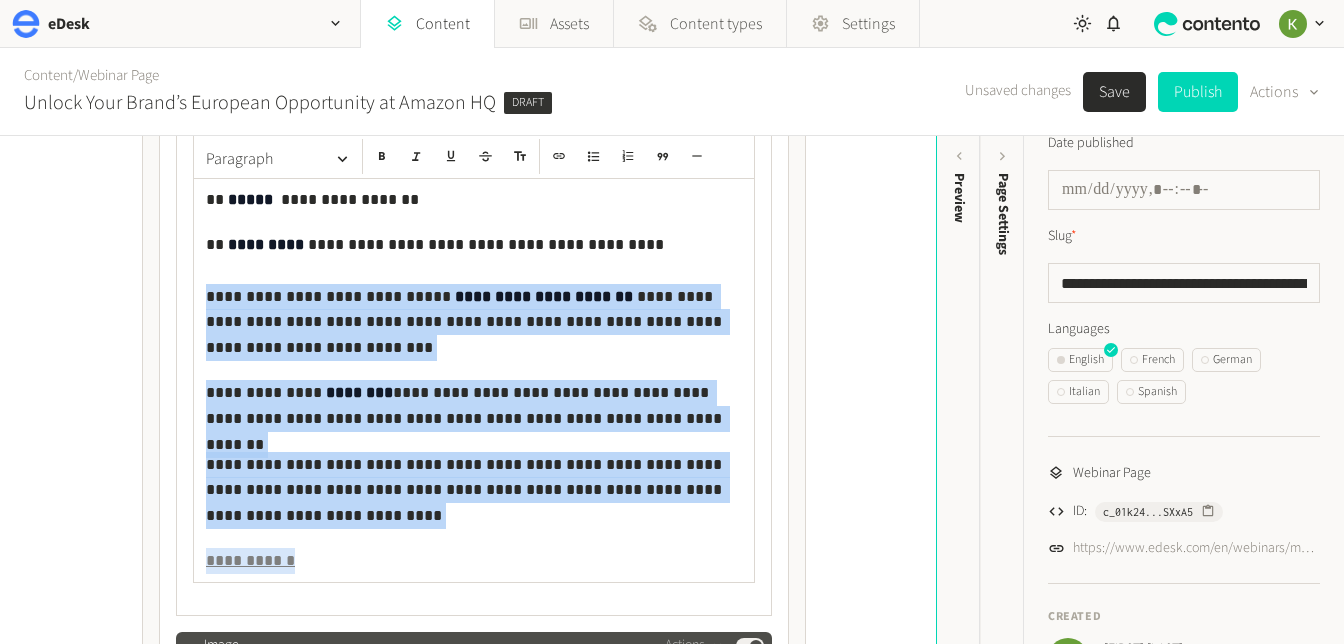 drag, startPoint x: 283, startPoint y: 554, endPoint x: 185, endPoint y: 297, distance: 275.0509 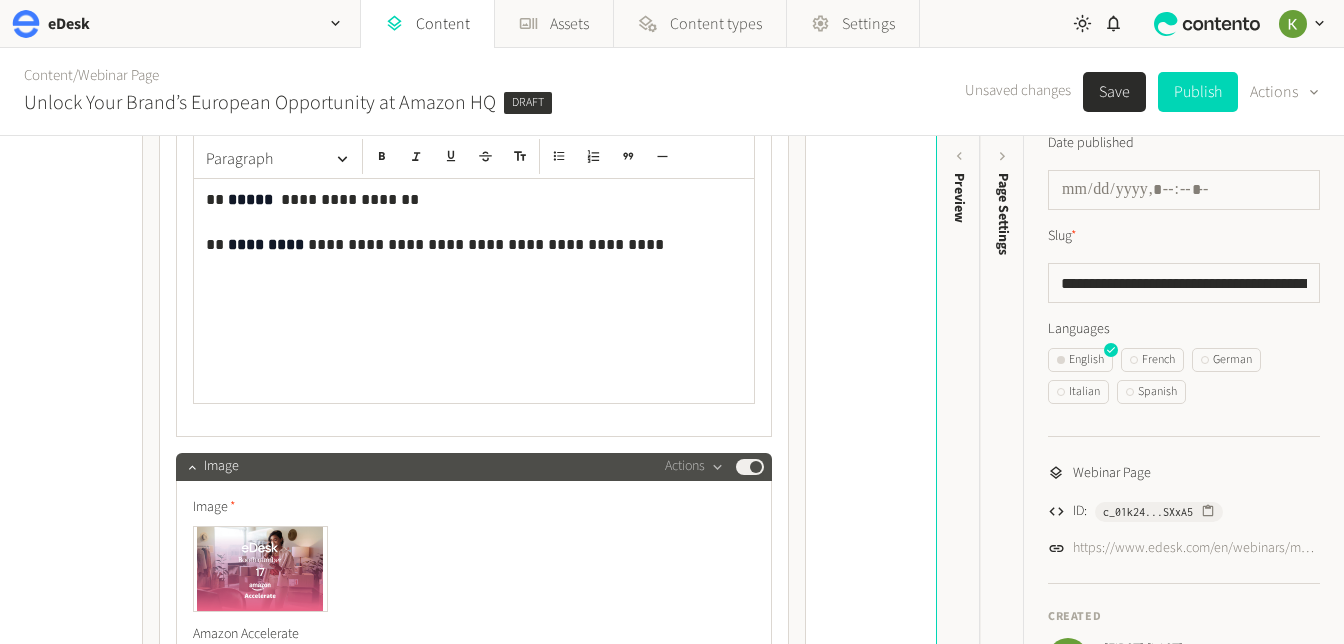 scroll, scrollTop: 1618, scrollLeft: 0, axis: vertical 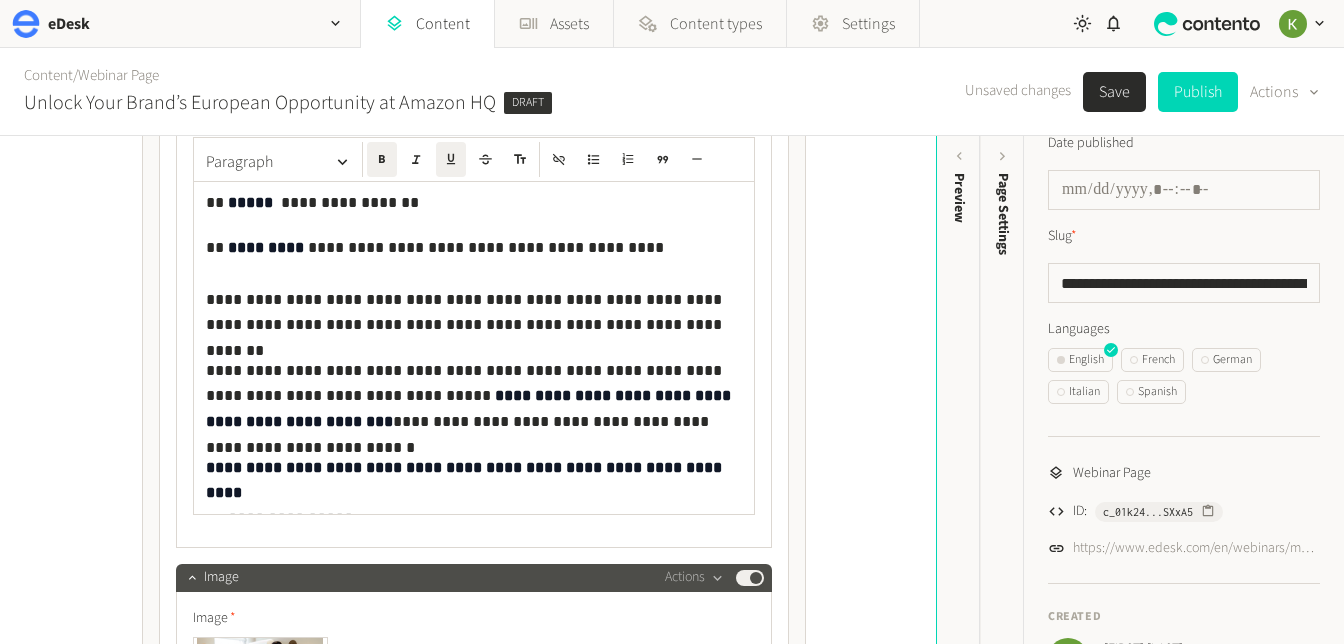 click on "**********" 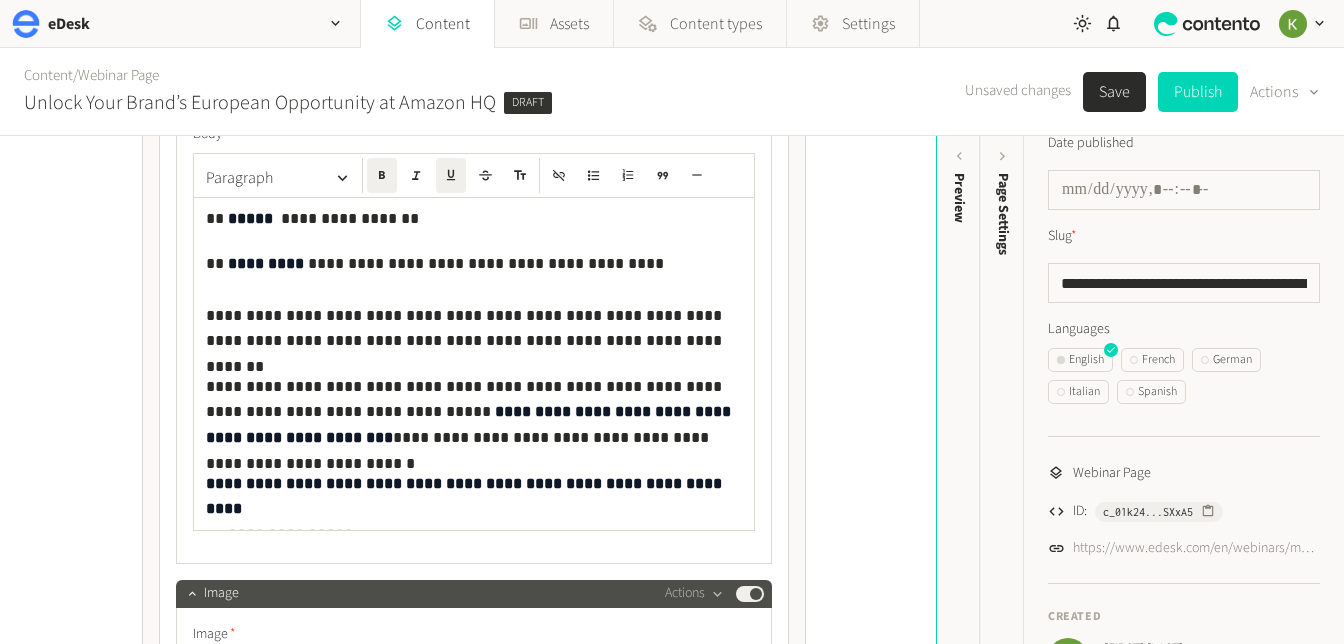 scroll, scrollTop: 1609, scrollLeft: 0, axis: vertical 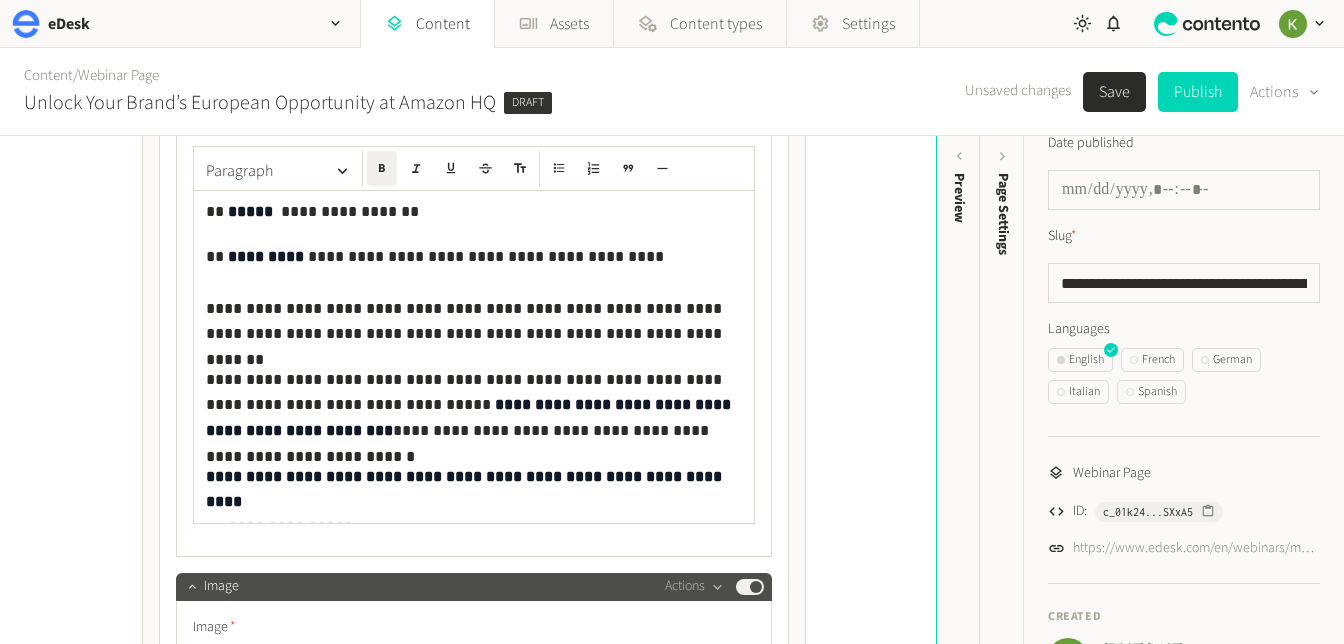 click on "**********" 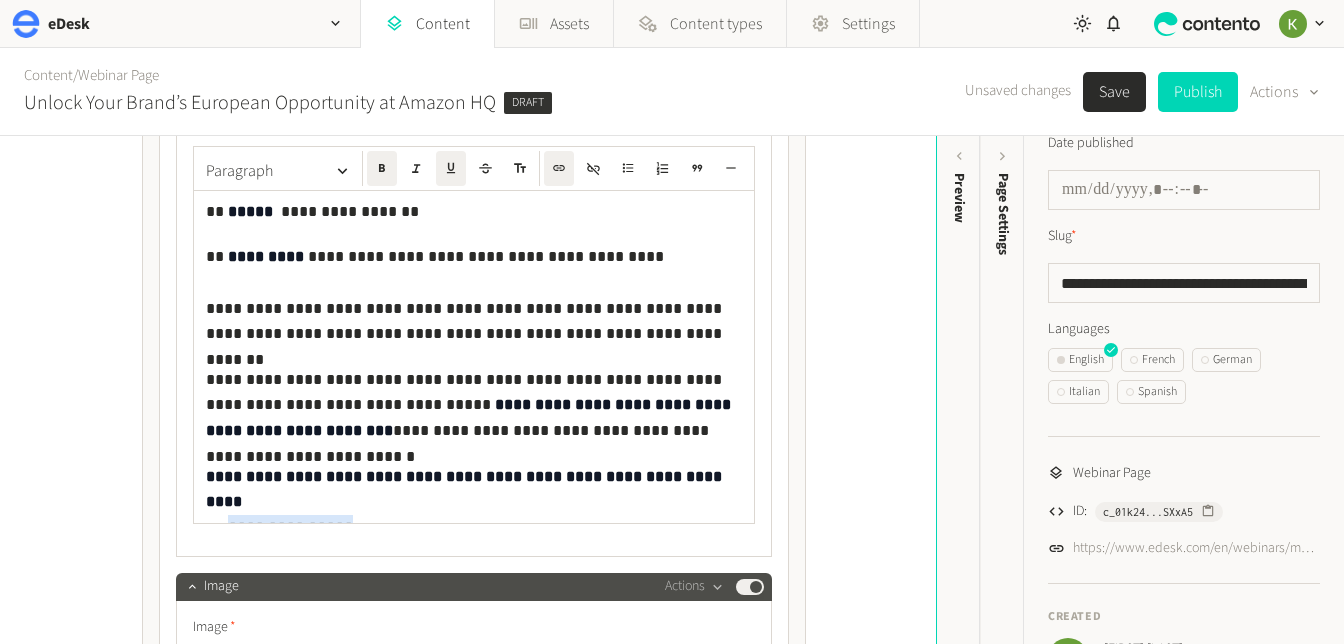 drag, startPoint x: 349, startPoint y: 501, endPoint x: 224, endPoint y: 502, distance: 125.004 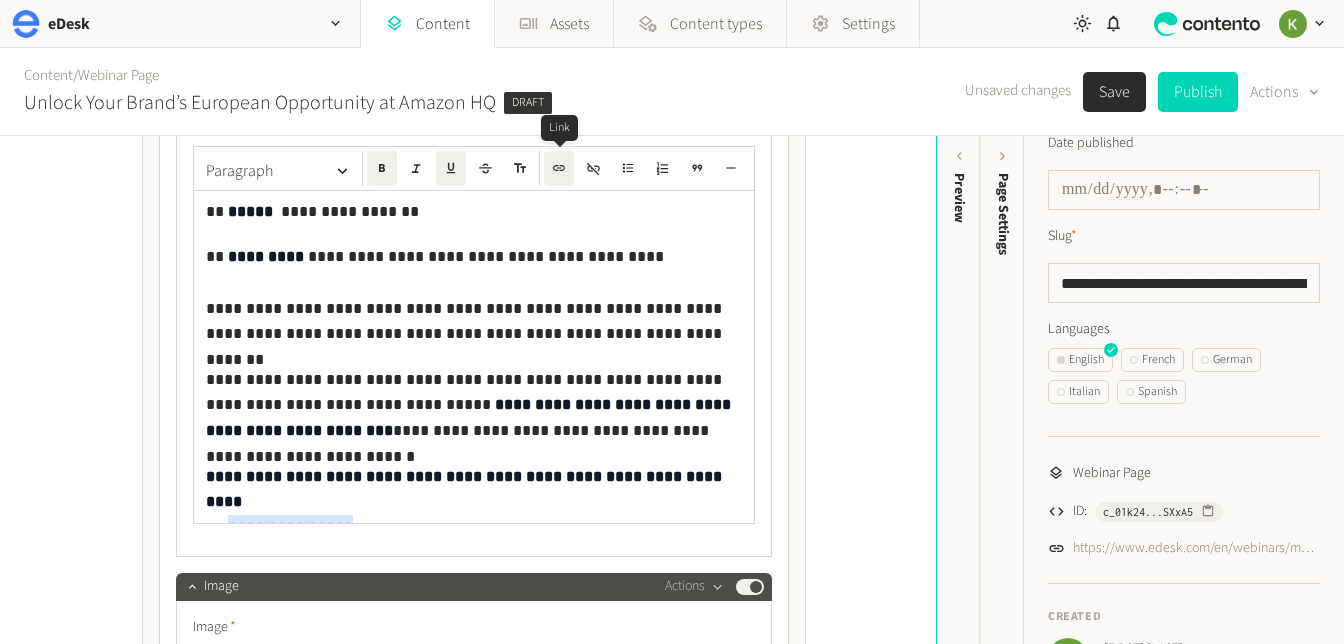 click 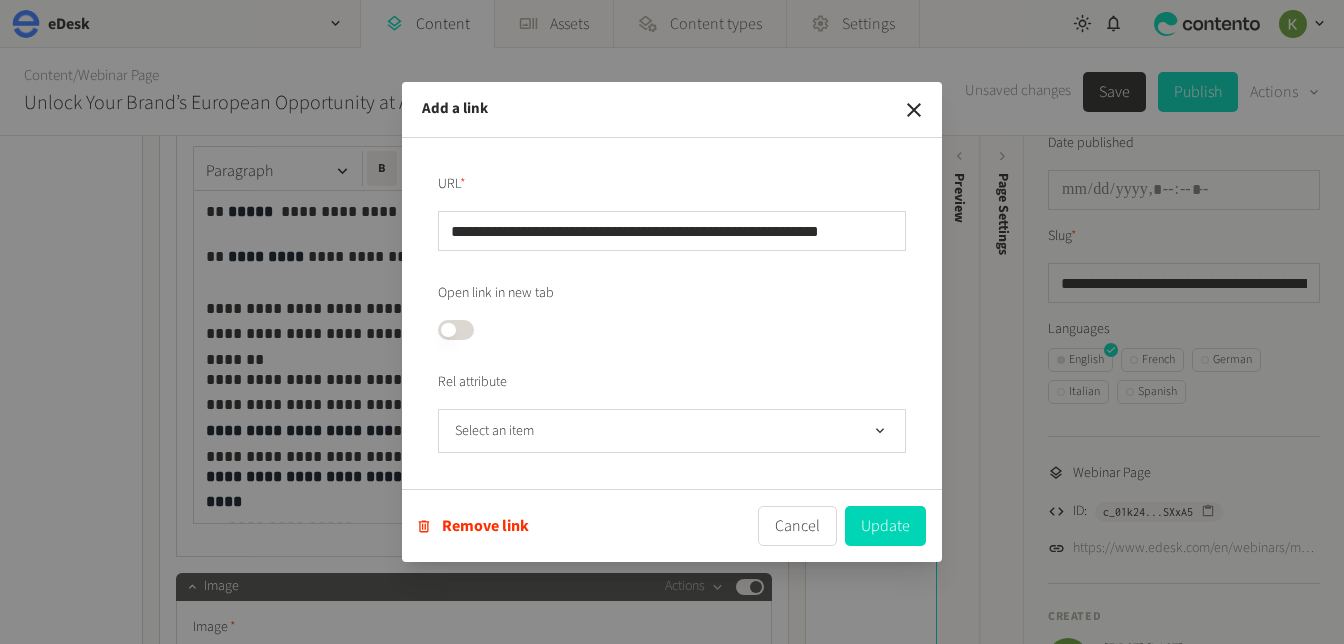 scroll, scrollTop: 0, scrollLeft: 0, axis: both 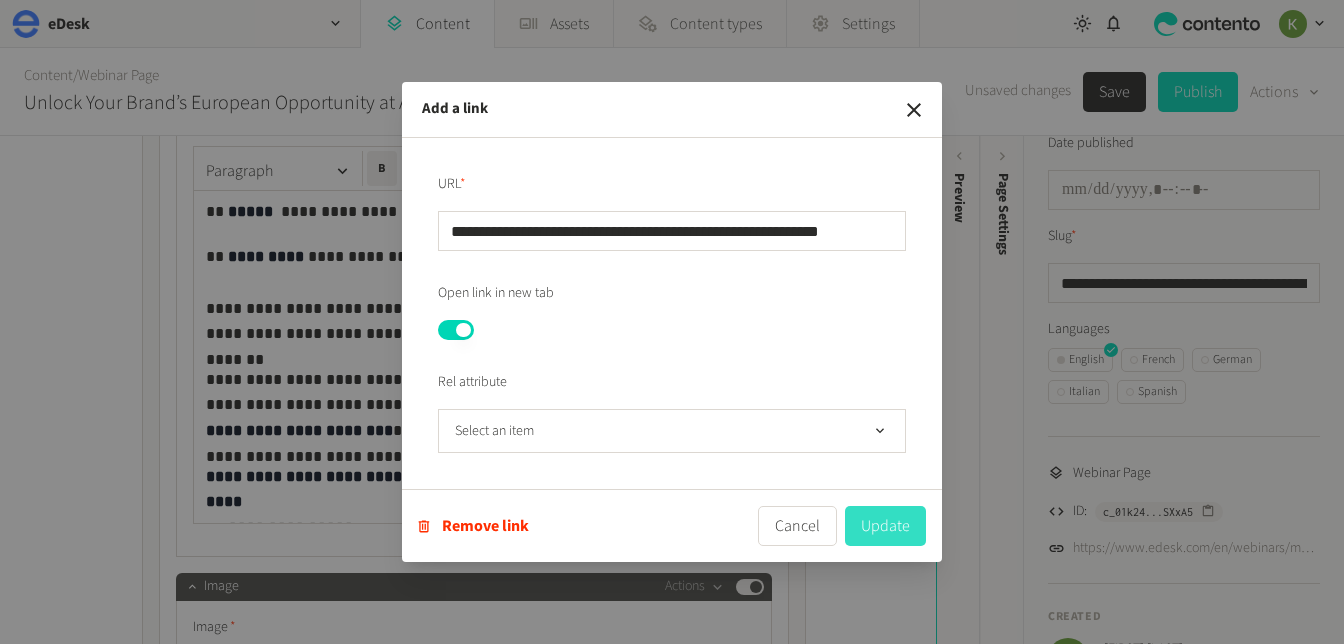 click on "Update" at bounding box center [885, 526] 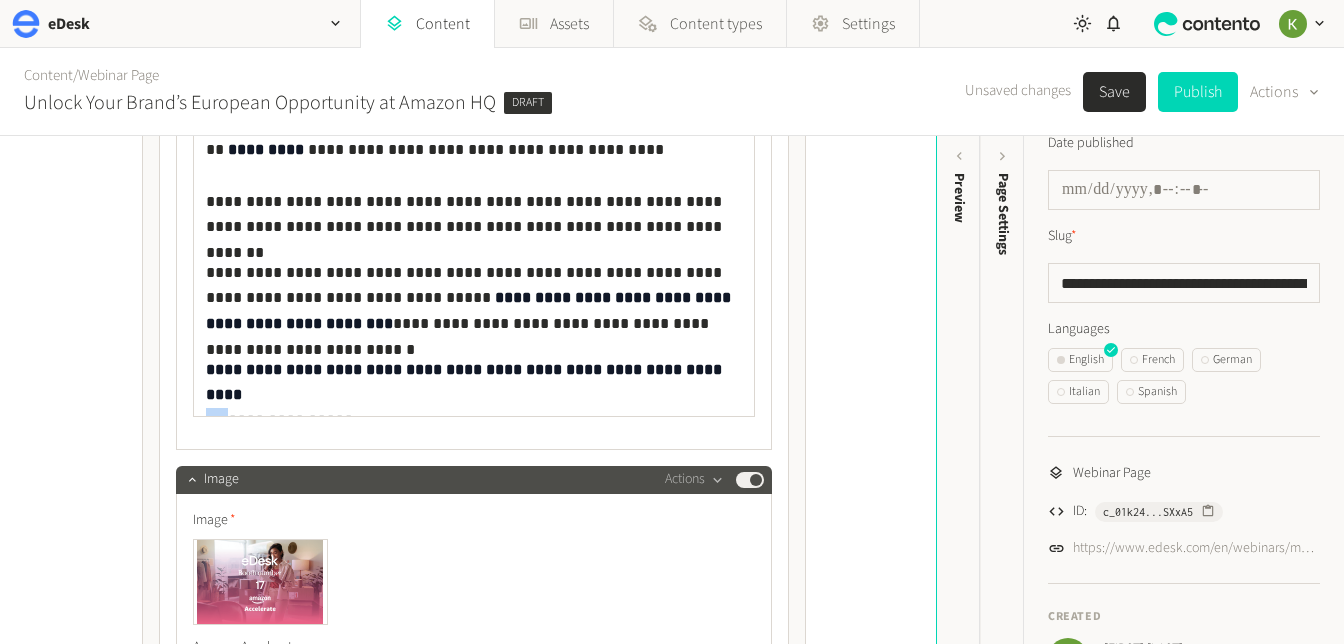 scroll, scrollTop: 1870, scrollLeft: 0, axis: vertical 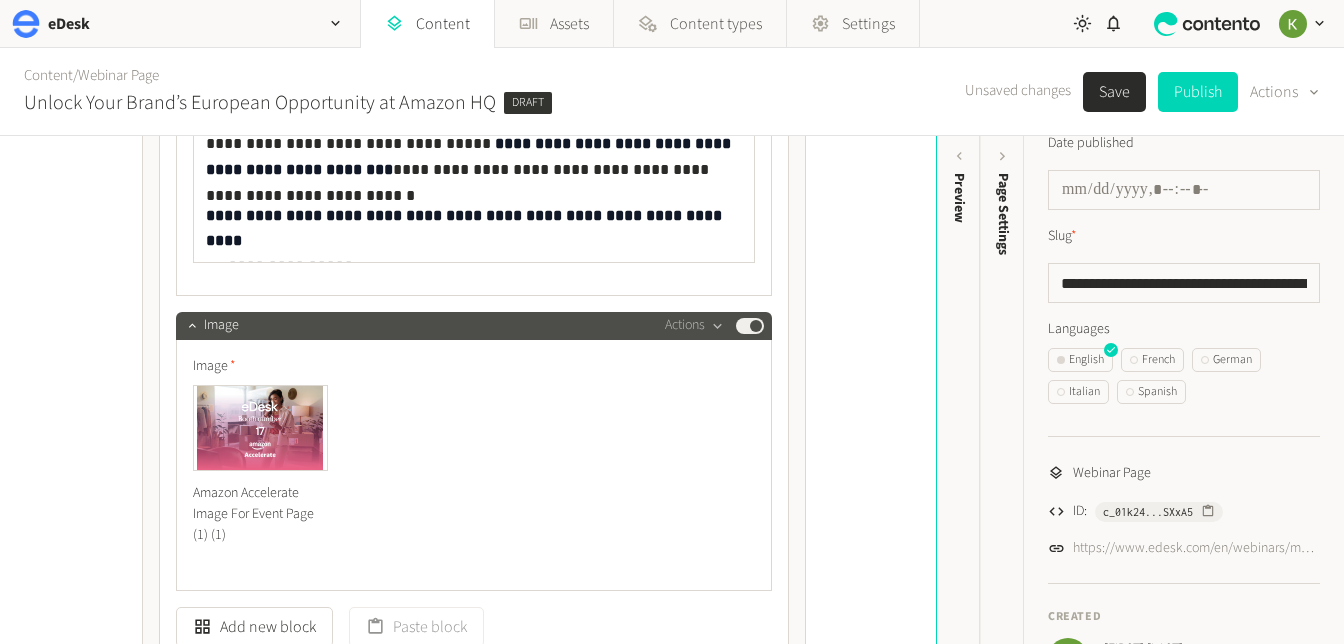 click on "**********" 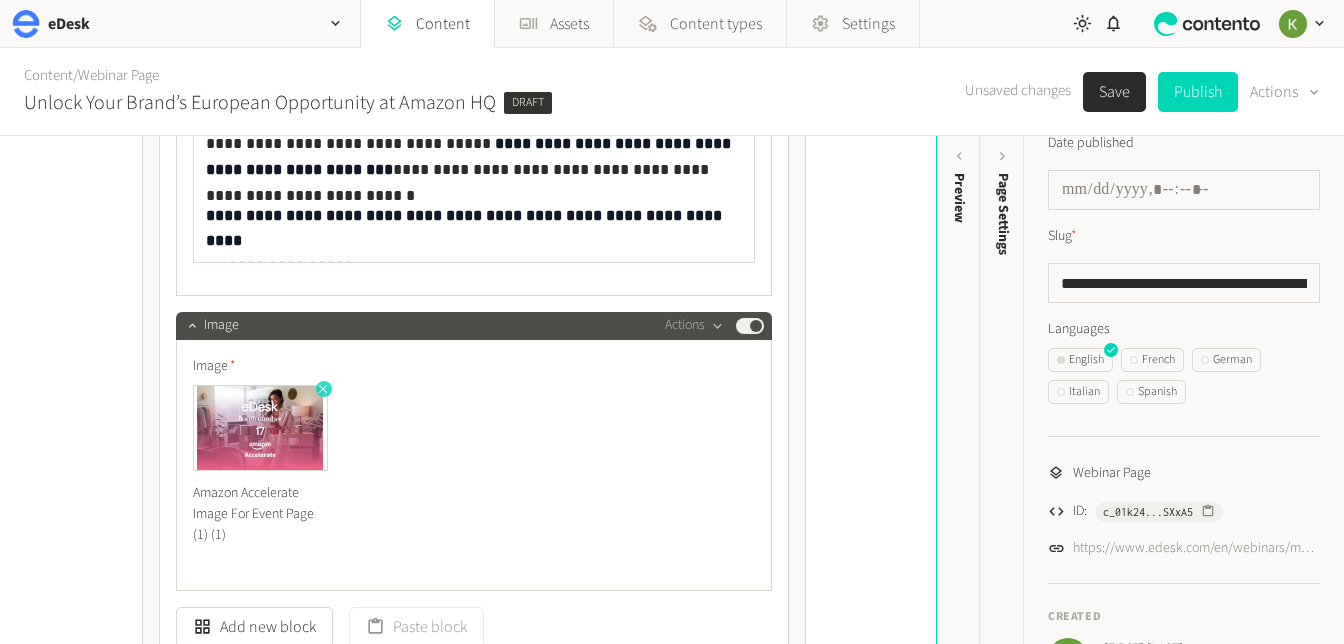 click 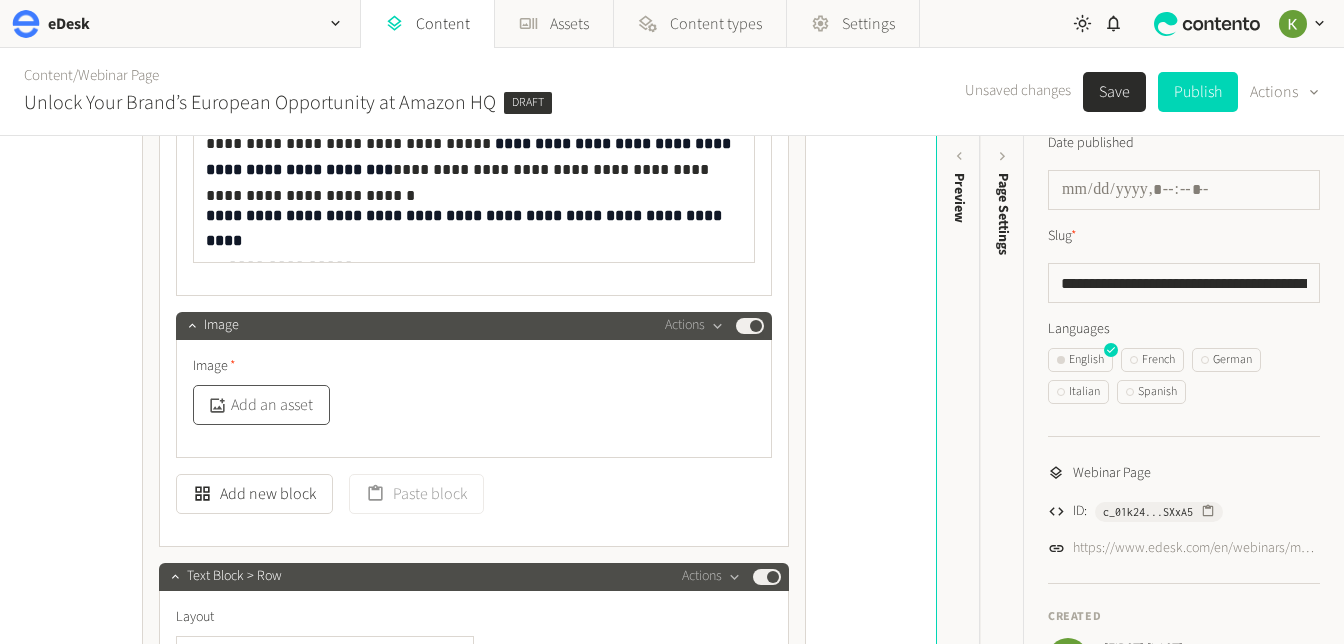 click on "Add an asset" 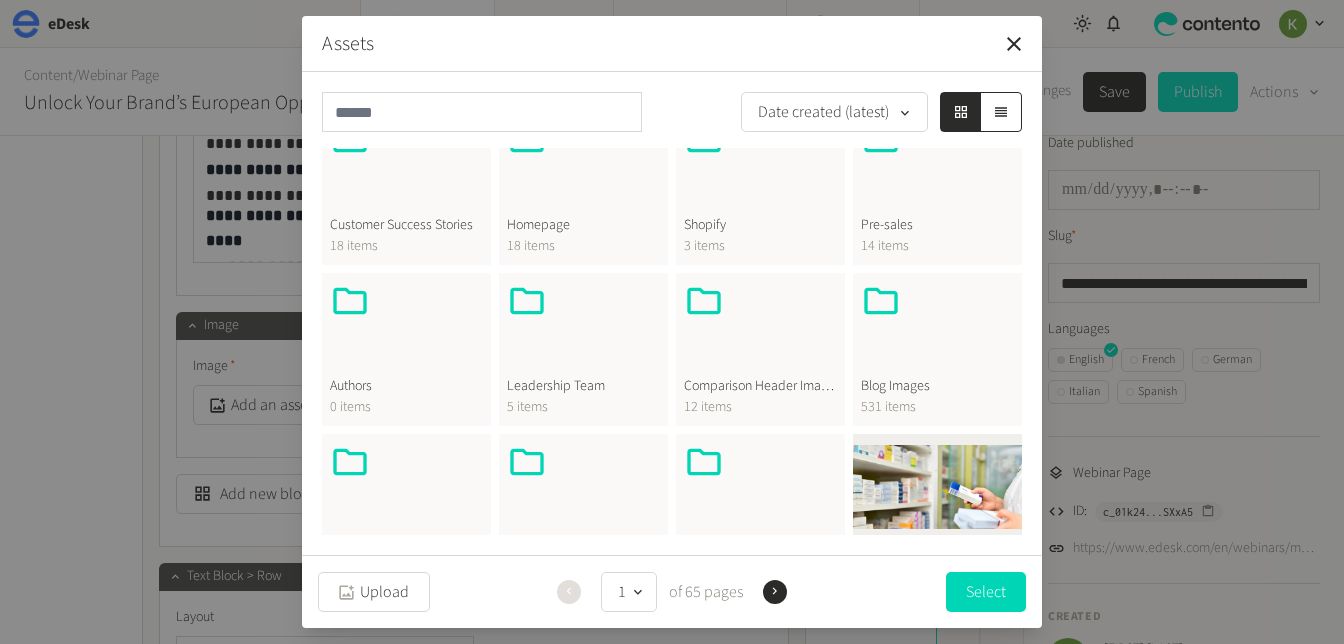 click at bounding box center [937, 329] 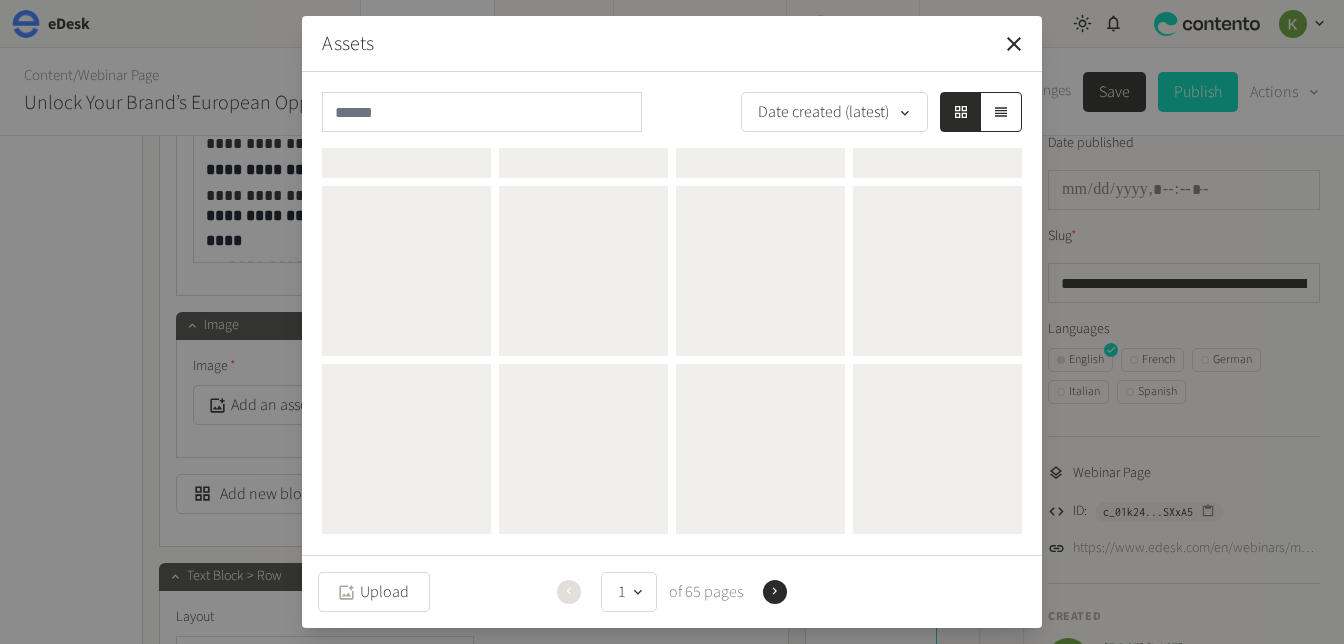 scroll, scrollTop: 0, scrollLeft: 0, axis: both 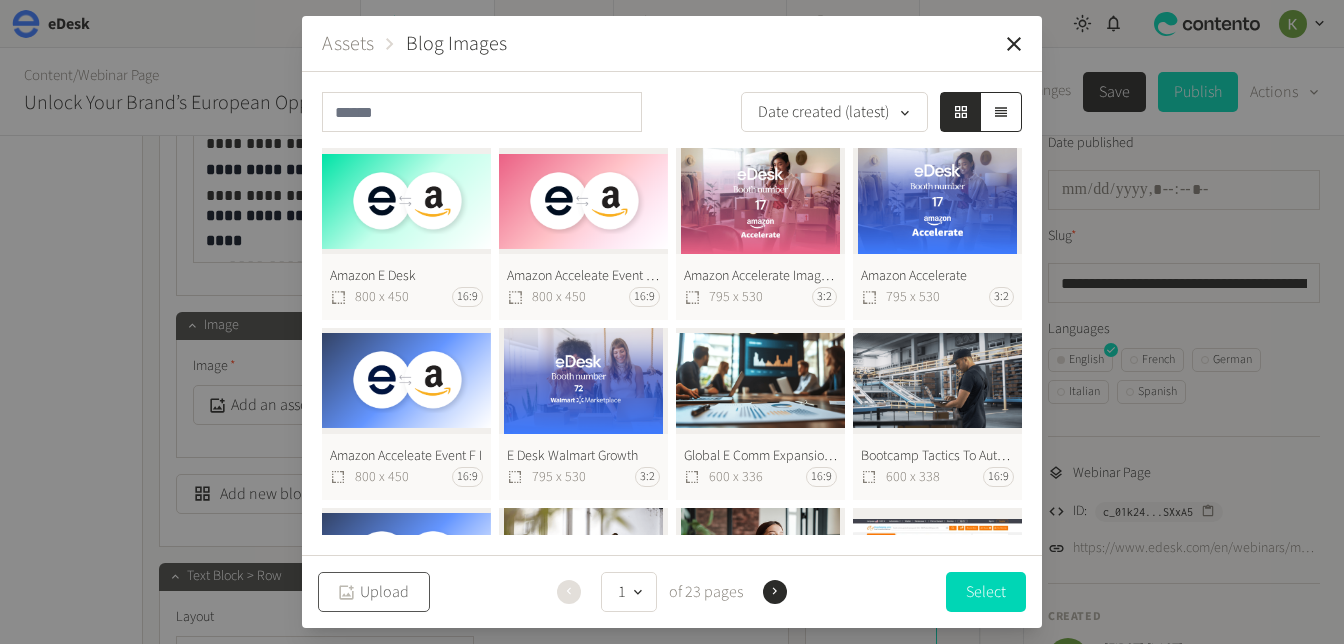 click on "Upload" at bounding box center (374, 592) 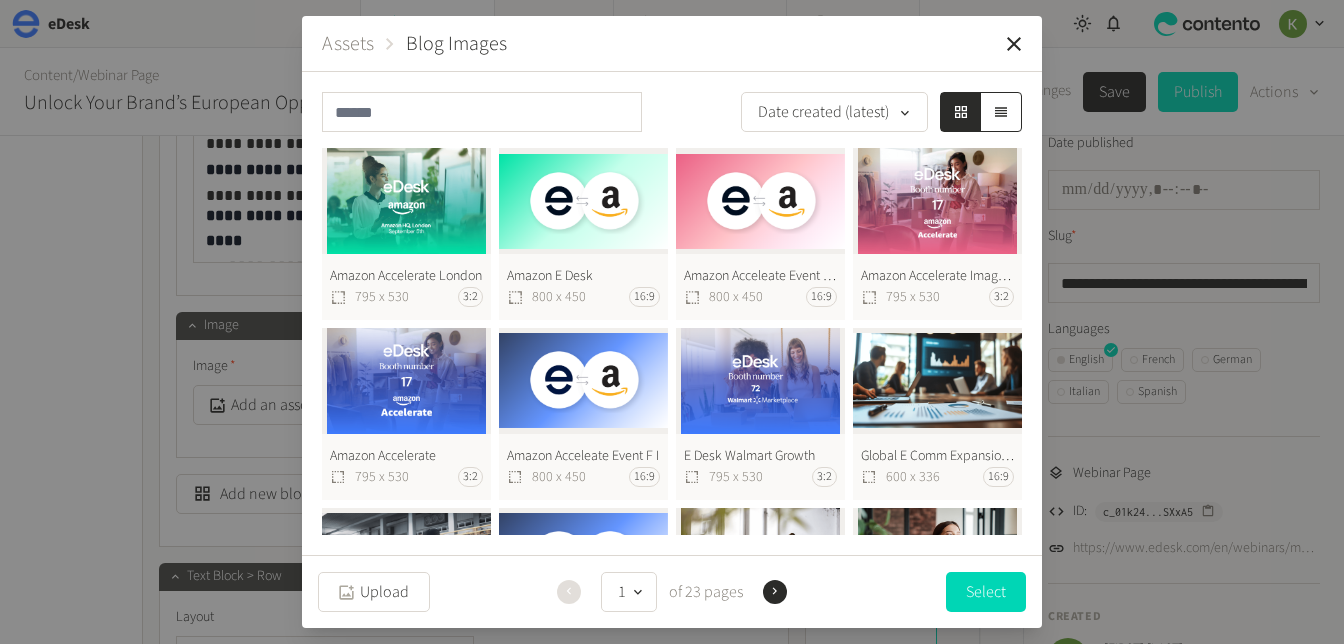 click on "Amazon Accelerate [CITY], [COUNTRY]  795 x 530 3:2" 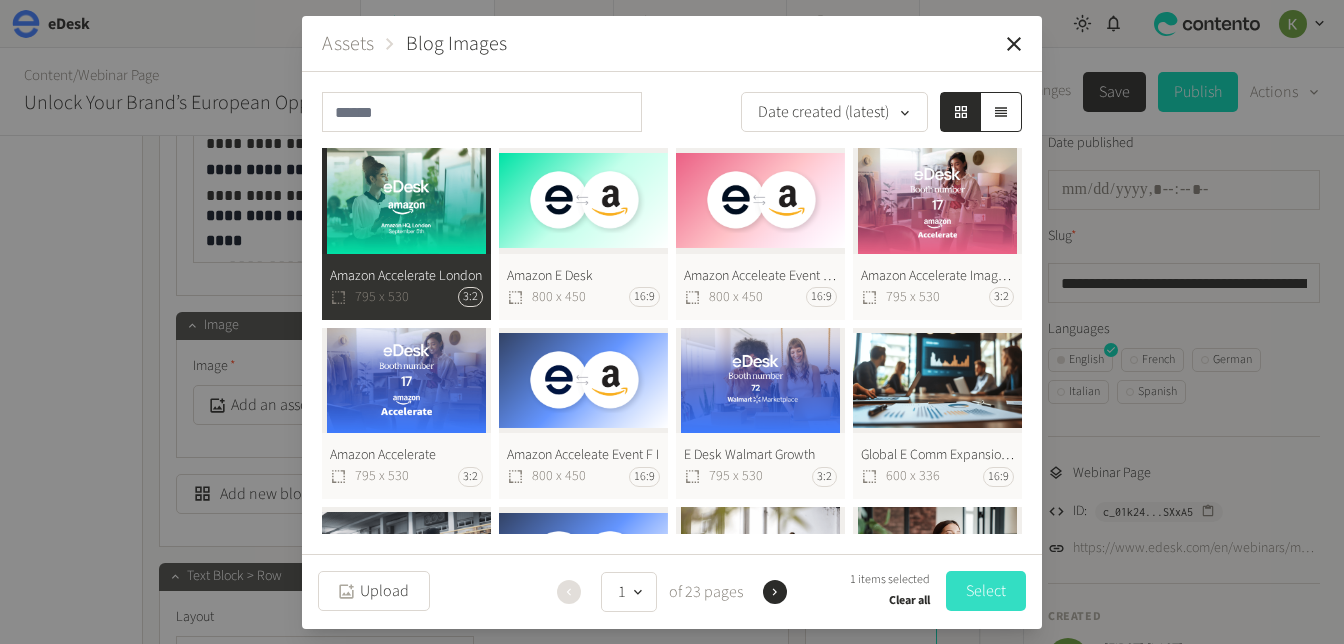 click on "Select" at bounding box center [986, 591] 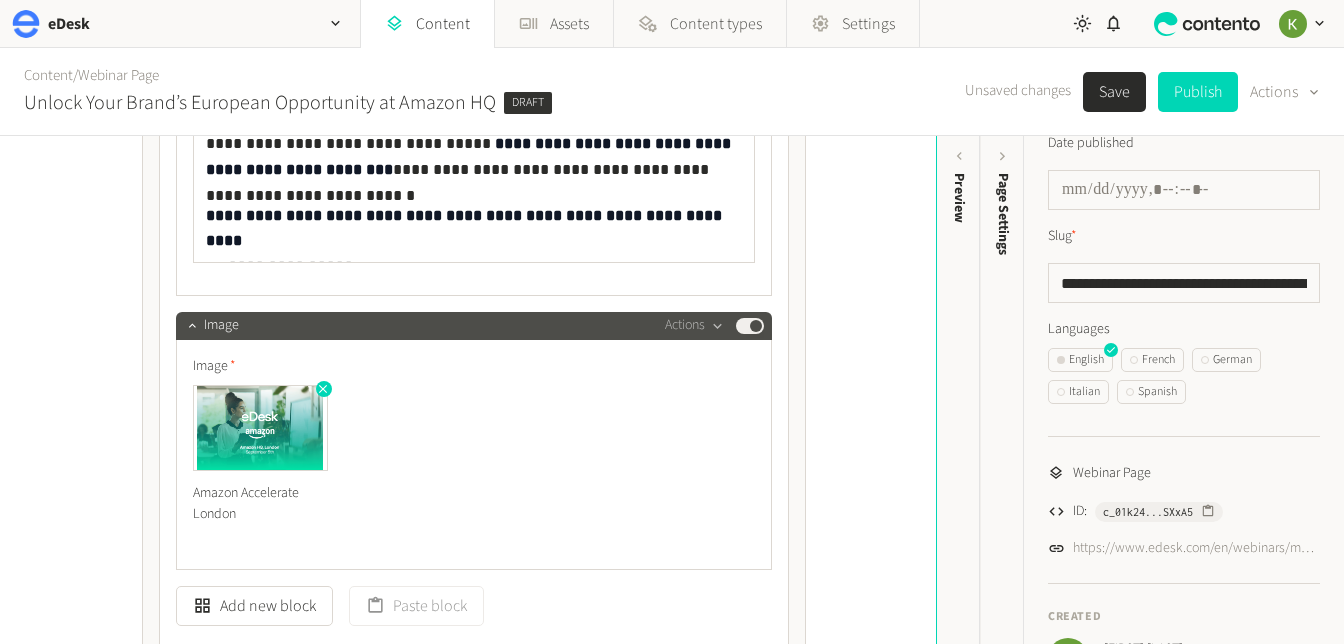 click 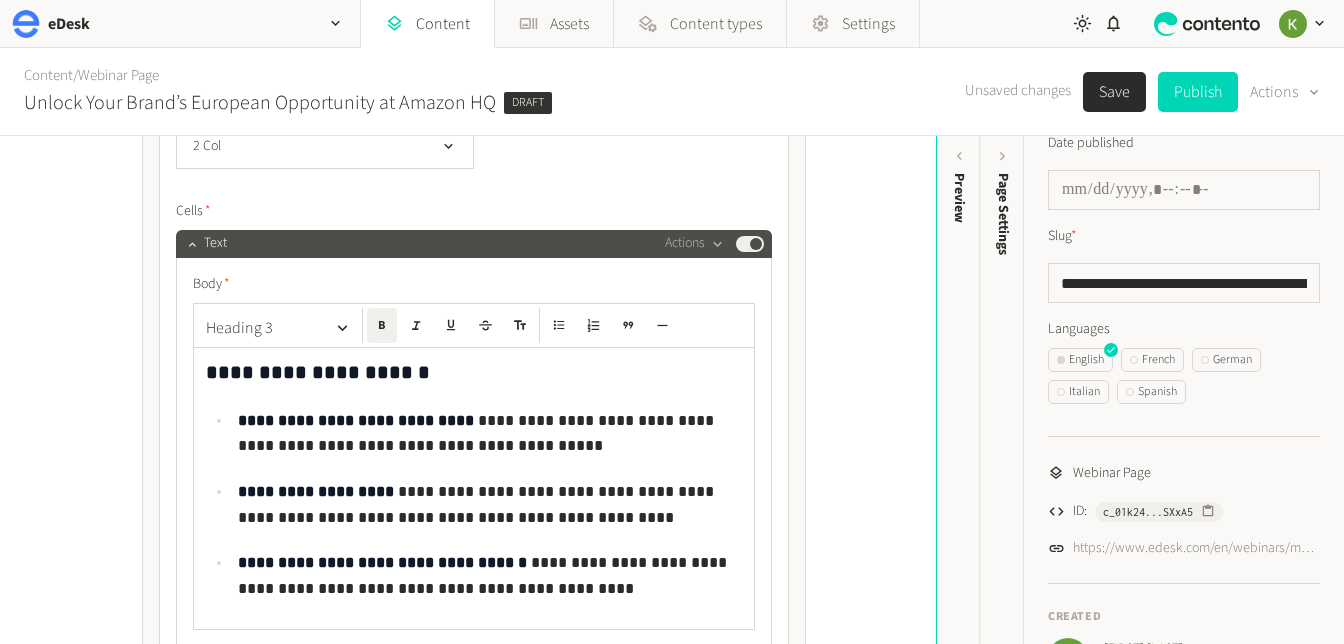 scroll, scrollTop: 2618, scrollLeft: 0, axis: vertical 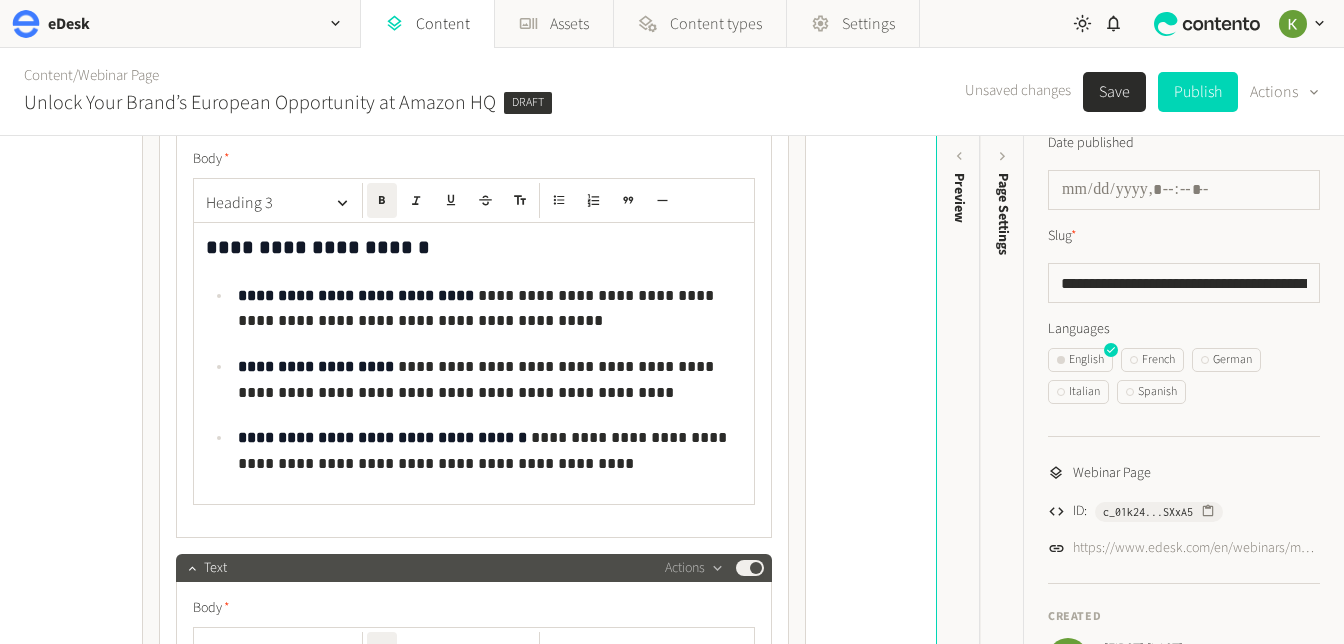 click on "**********" 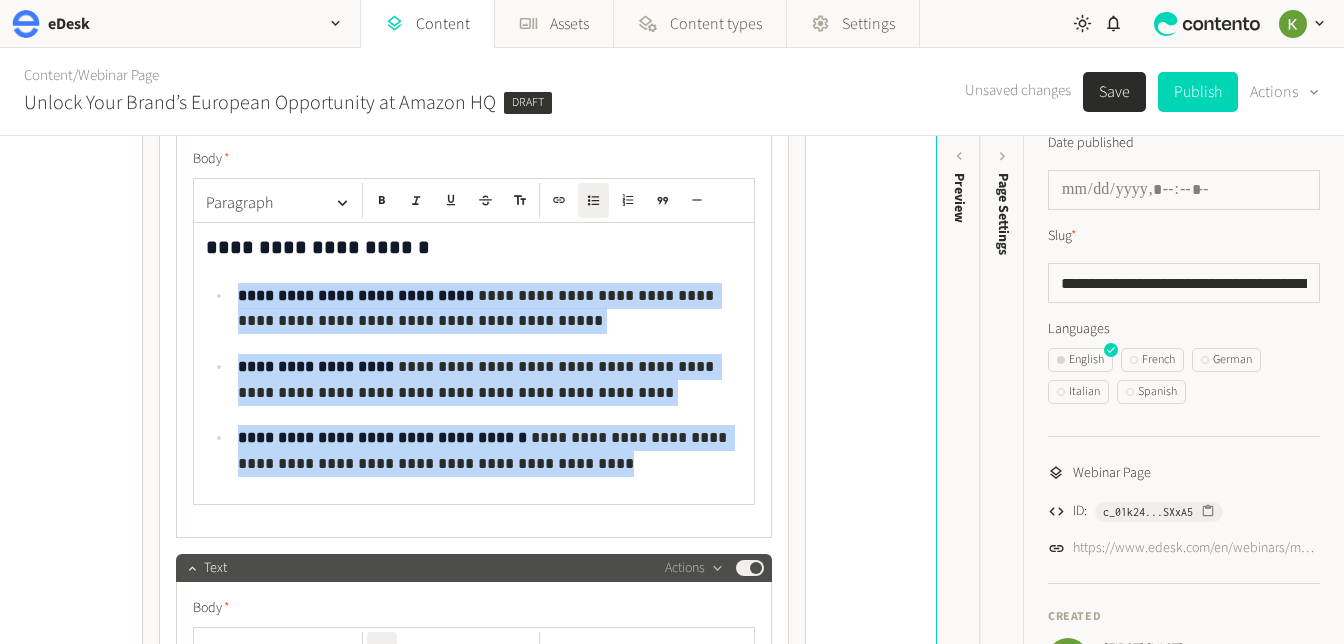 drag, startPoint x: 544, startPoint y: 461, endPoint x: 203, endPoint y: 301, distance: 376.67093 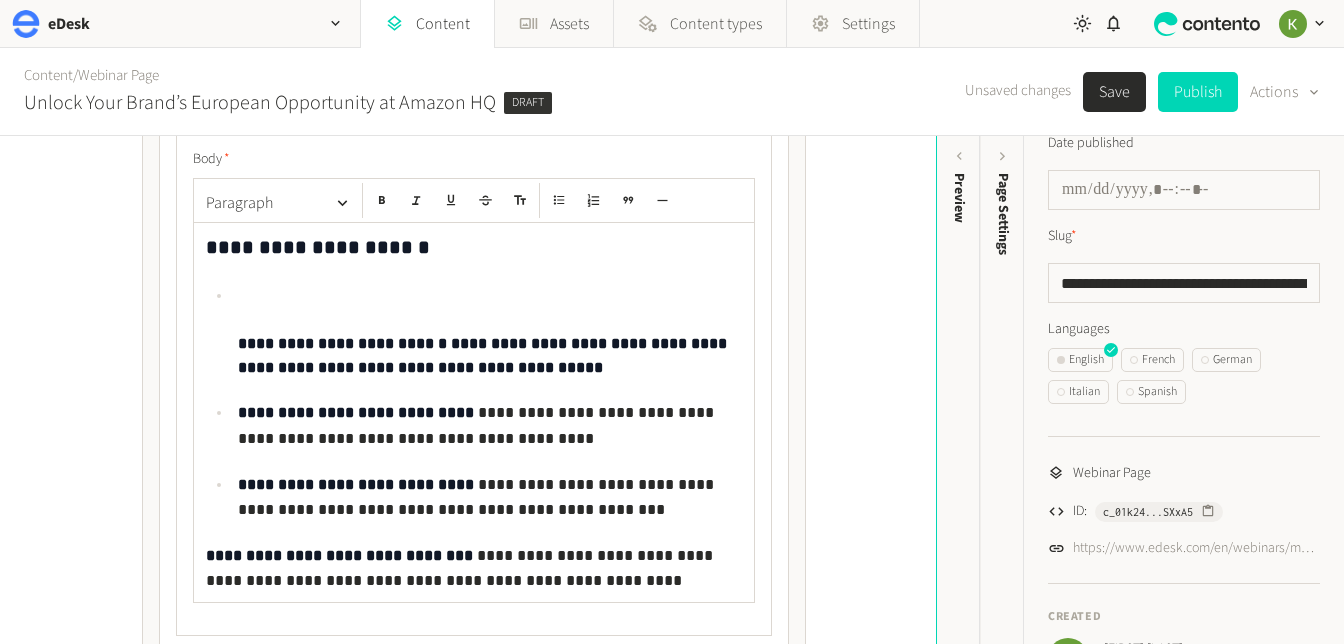 click on "**********" 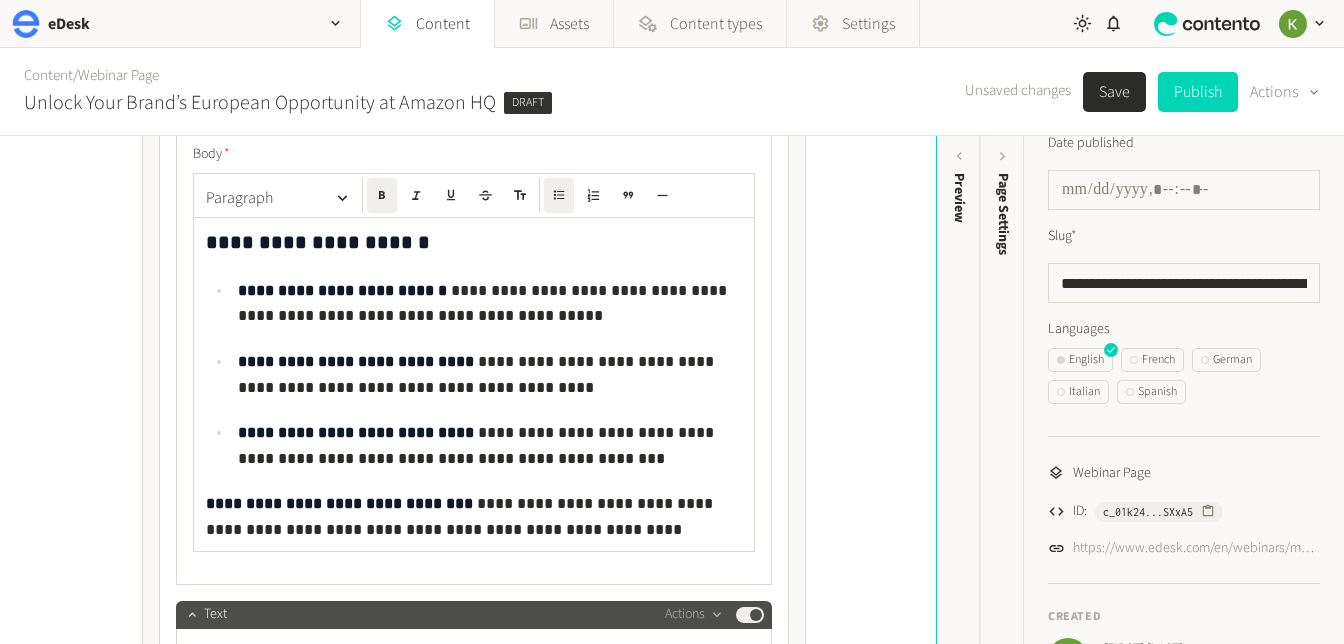 scroll, scrollTop: 2624, scrollLeft: 0, axis: vertical 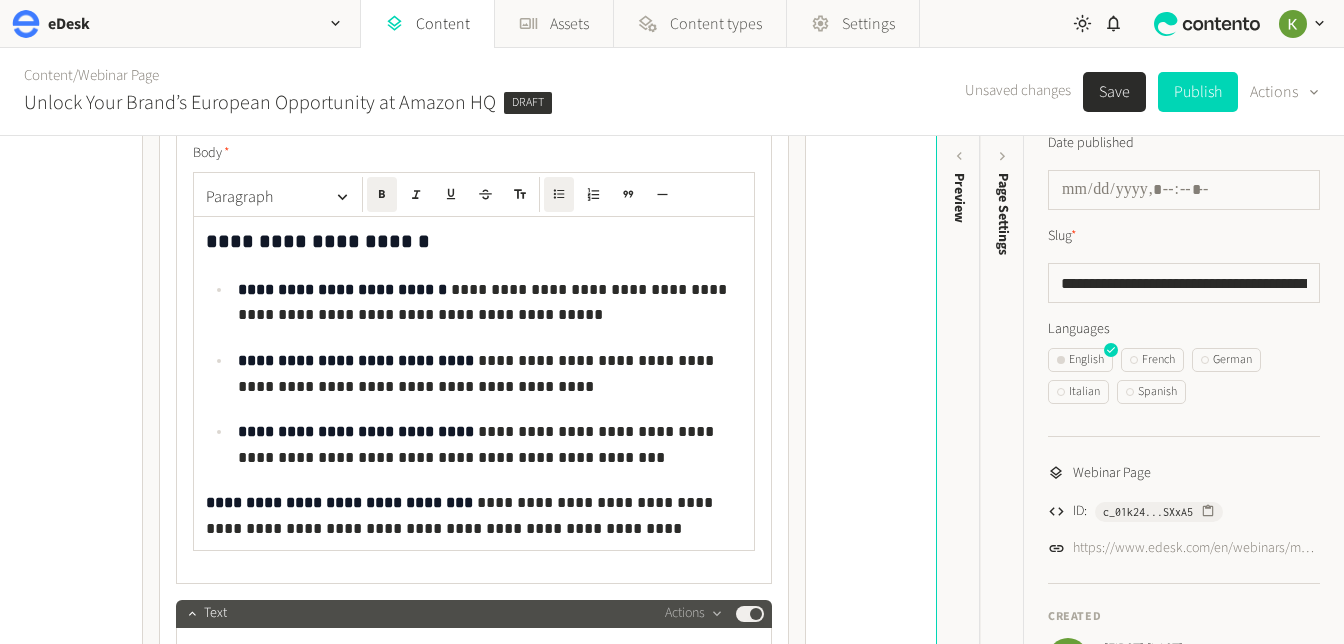 click on "**********" 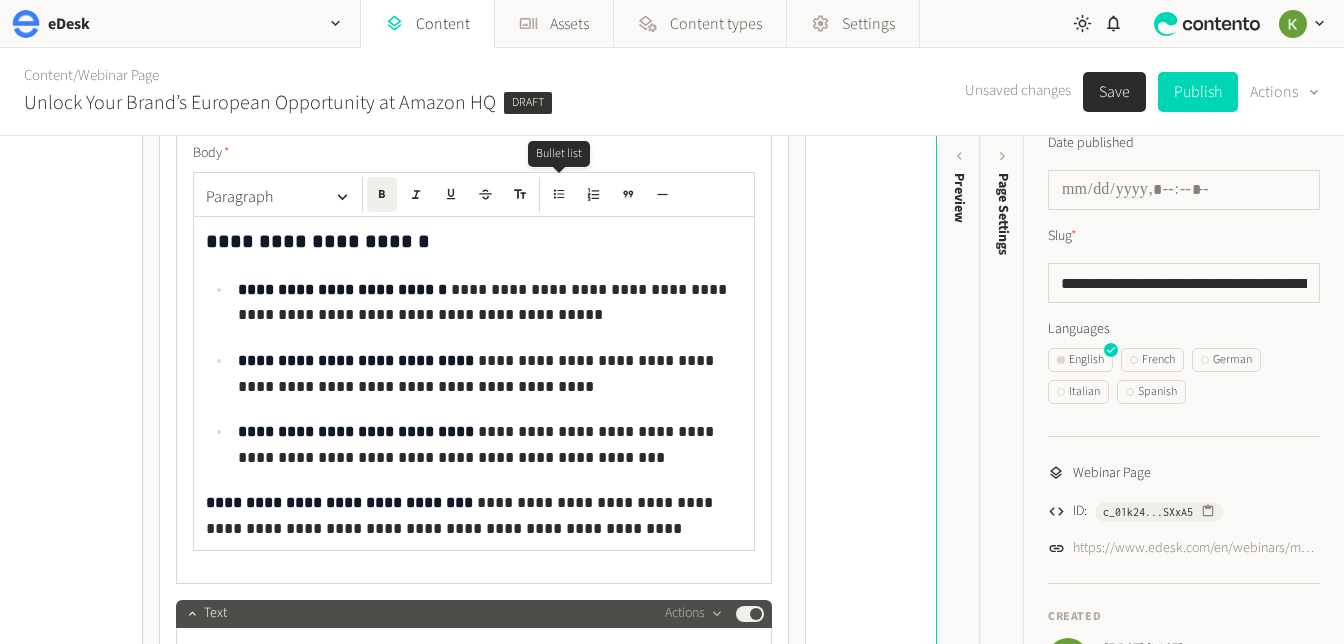 click 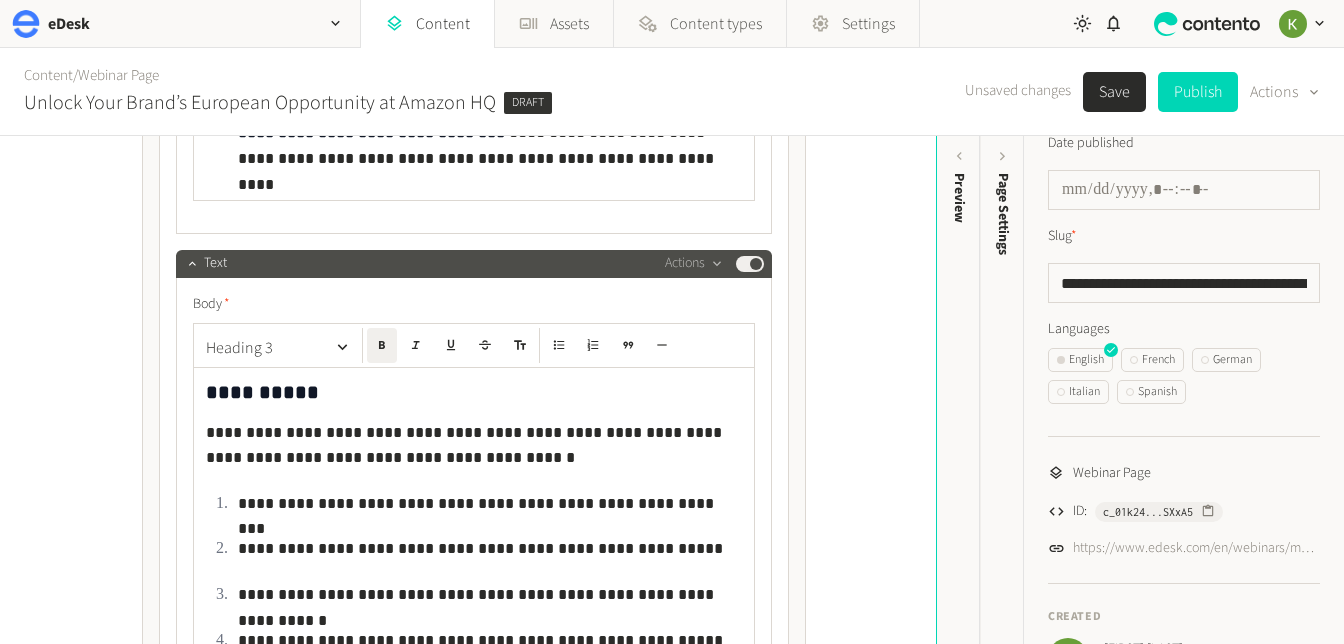 scroll, scrollTop: 3021, scrollLeft: 0, axis: vertical 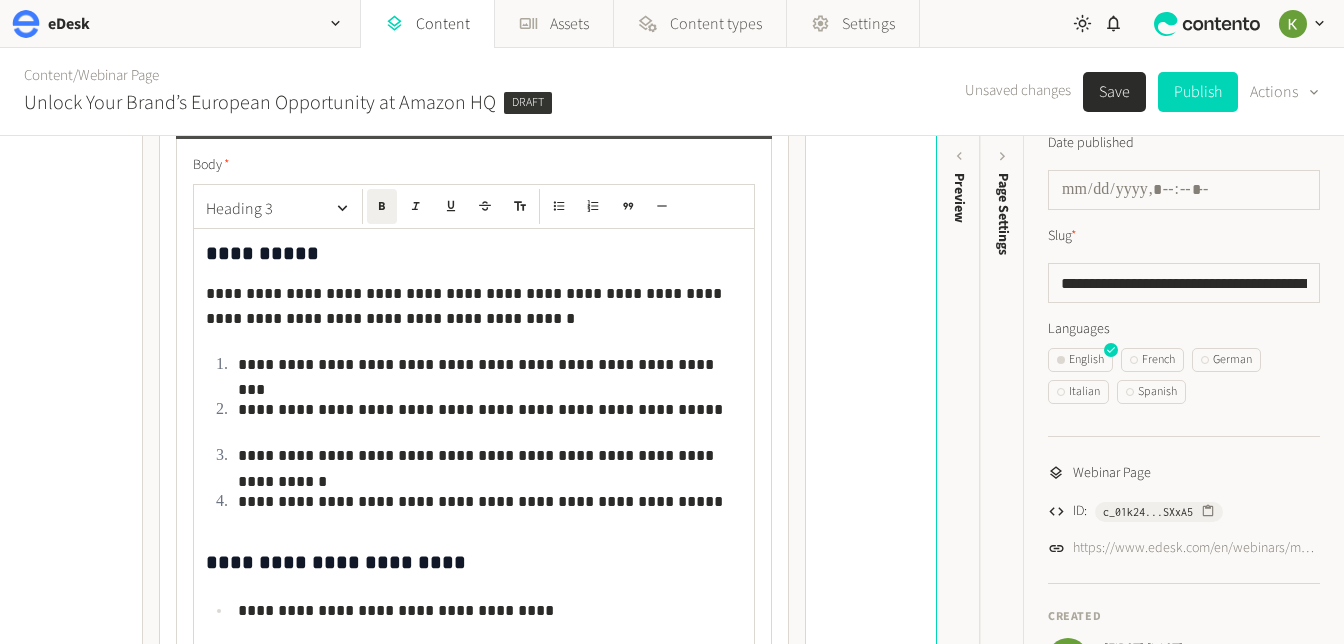 click on "**********" 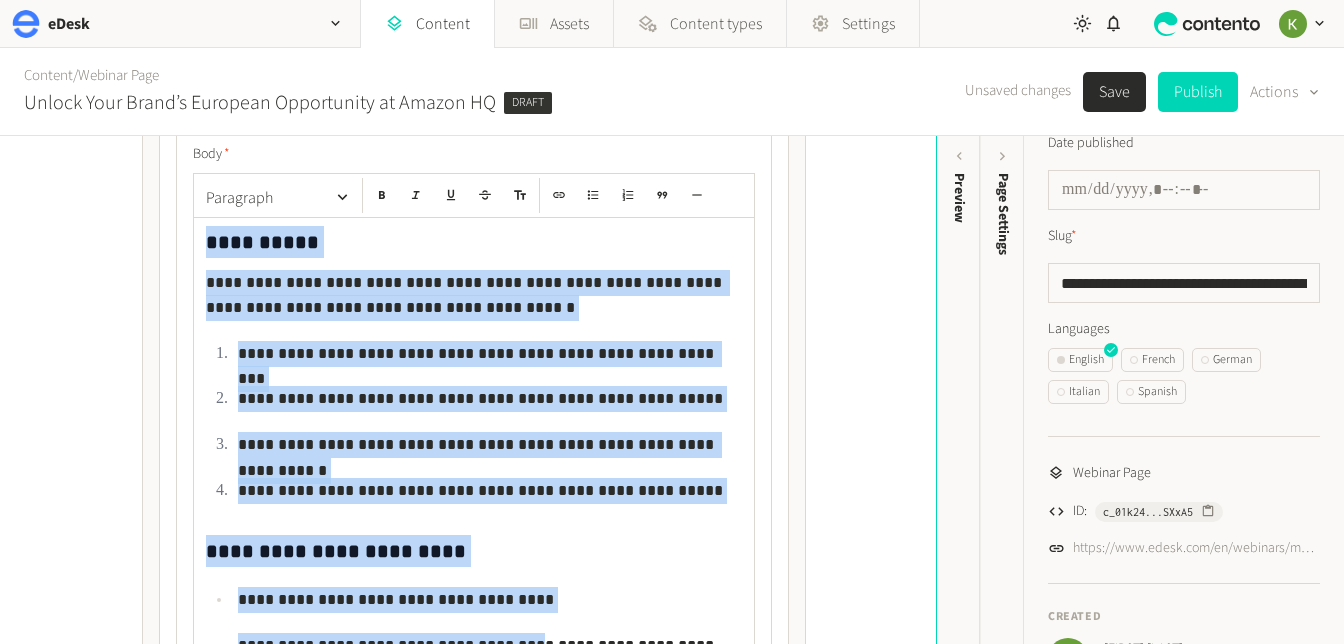 drag, startPoint x: 208, startPoint y: 249, endPoint x: 537, endPoint y: 579, distance: 465.98392 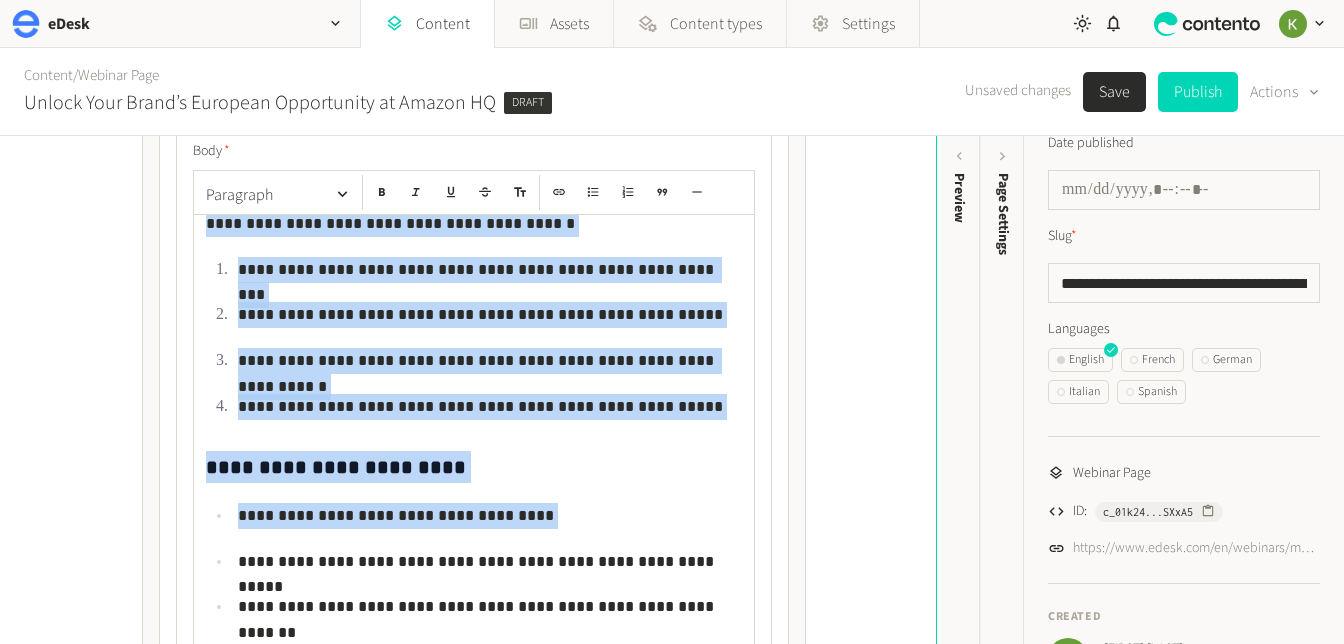 scroll, scrollTop: 89, scrollLeft: 0, axis: vertical 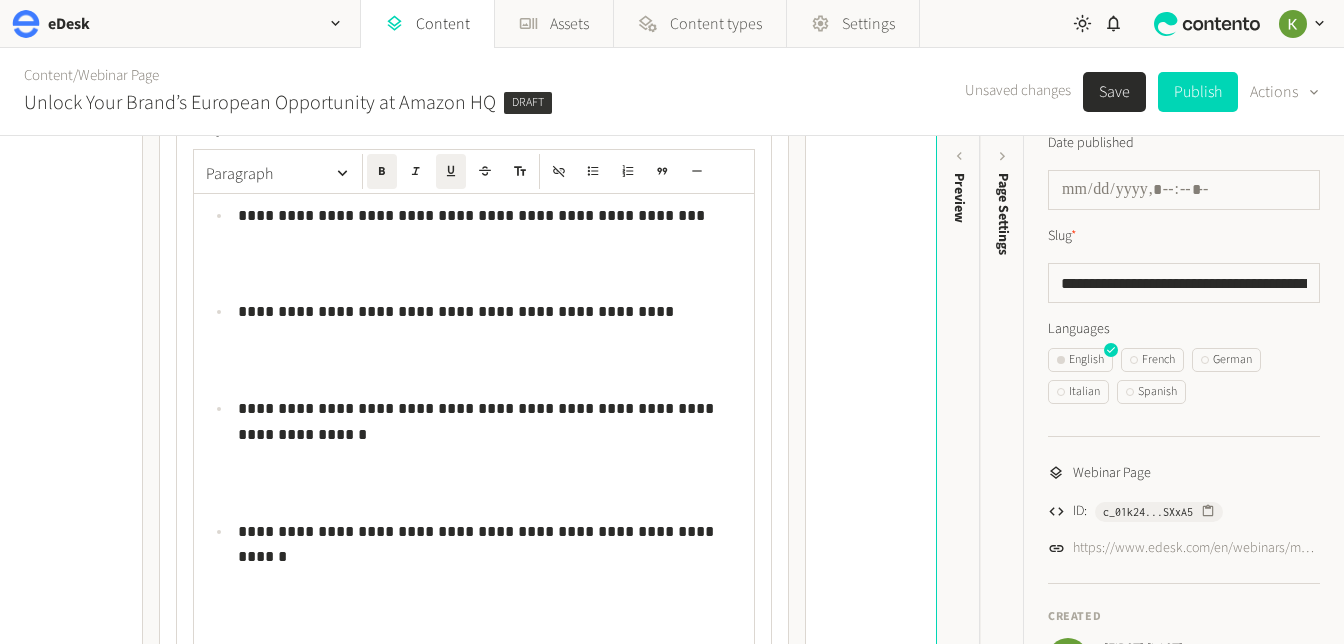 drag, startPoint x: 293, startPoint y: 482, endPoint x: 355, endPoint y: 477, distance: 62.201286 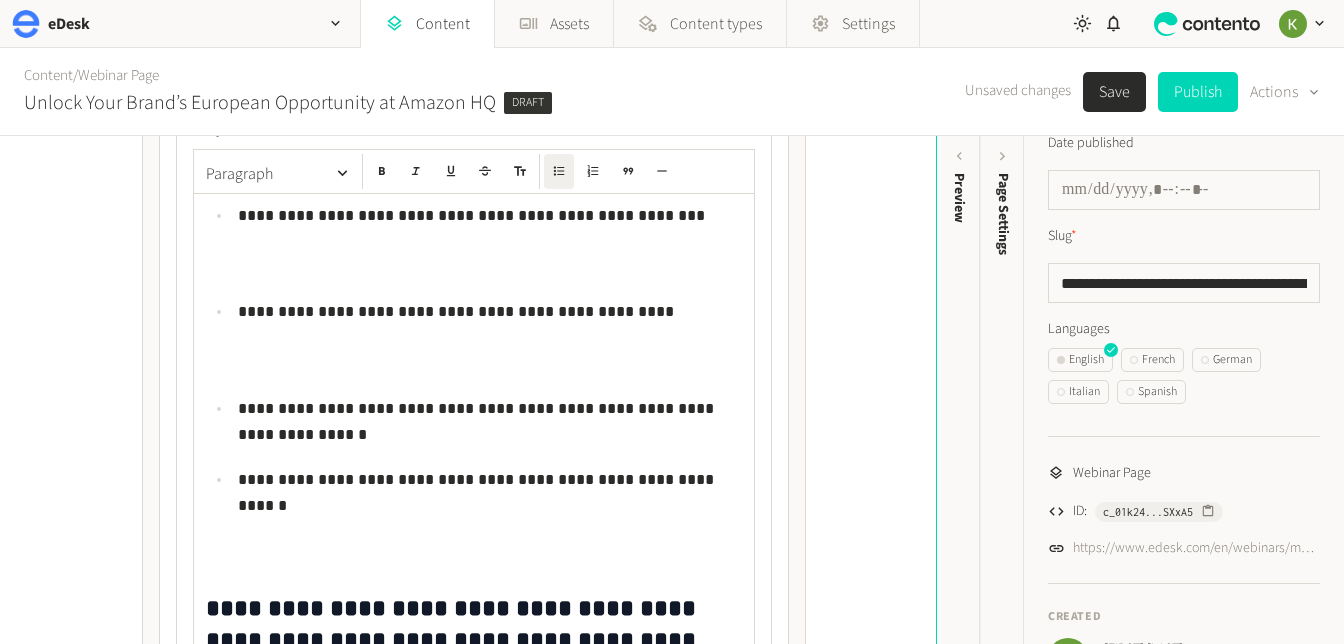 click on "**********" 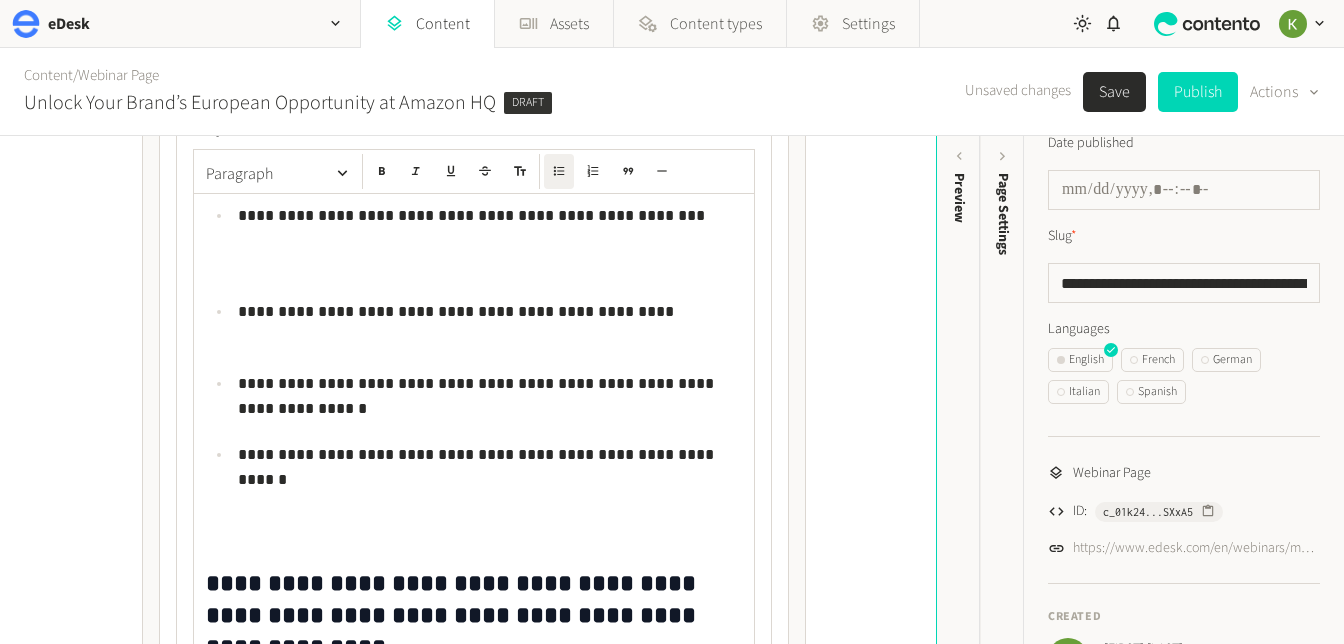 click on "**********" 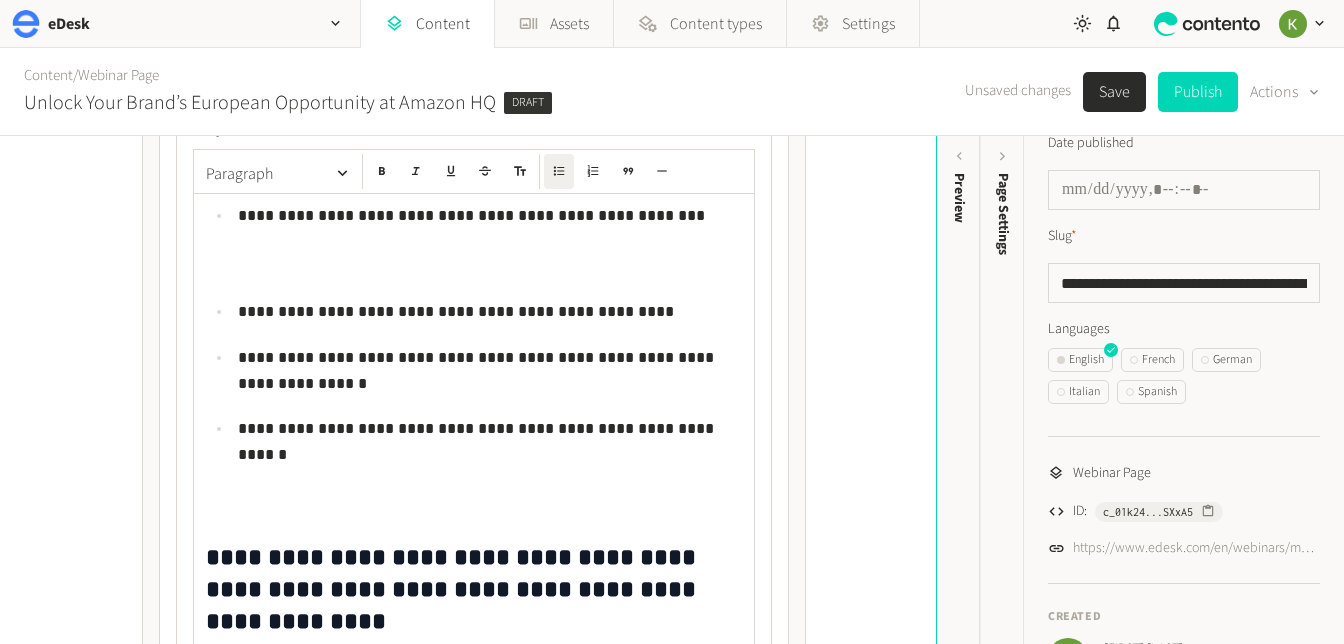 click on "**********" 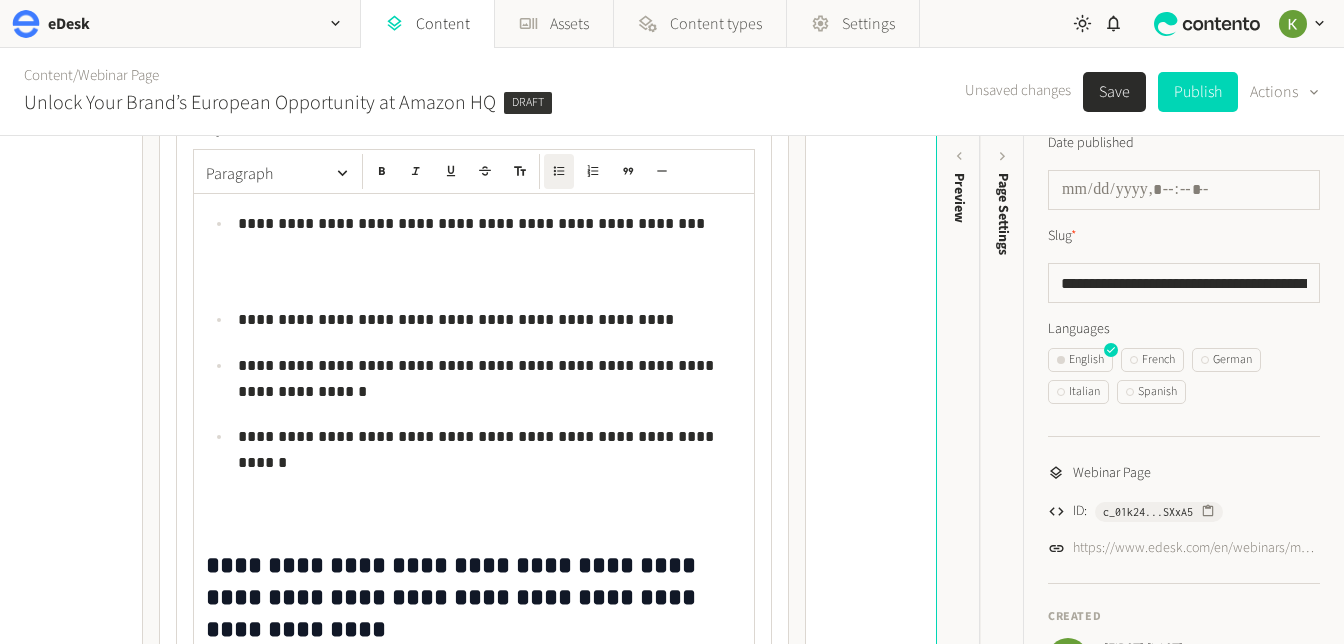 scroll, scrollTop: 3176, scrollLeft: 0, axis: vertical 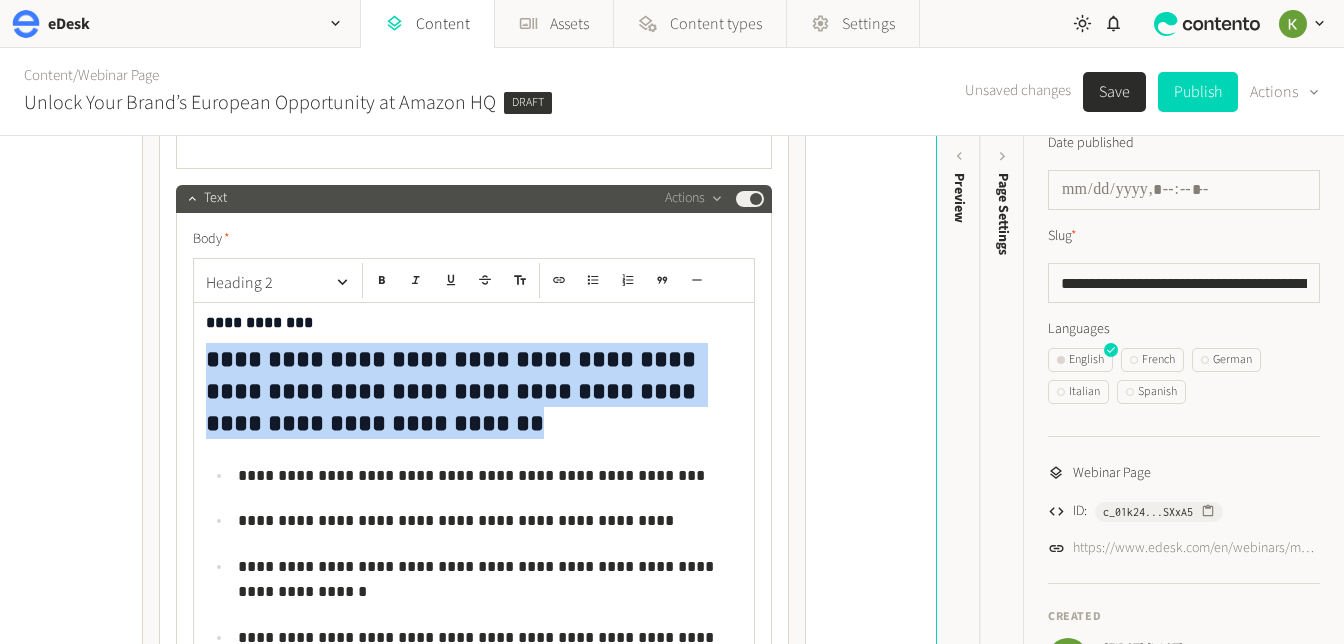 drag, startPoint x: 377, startPoint y: 431, endPoint x: 152, endPoint y: 359, distance: 236.23929 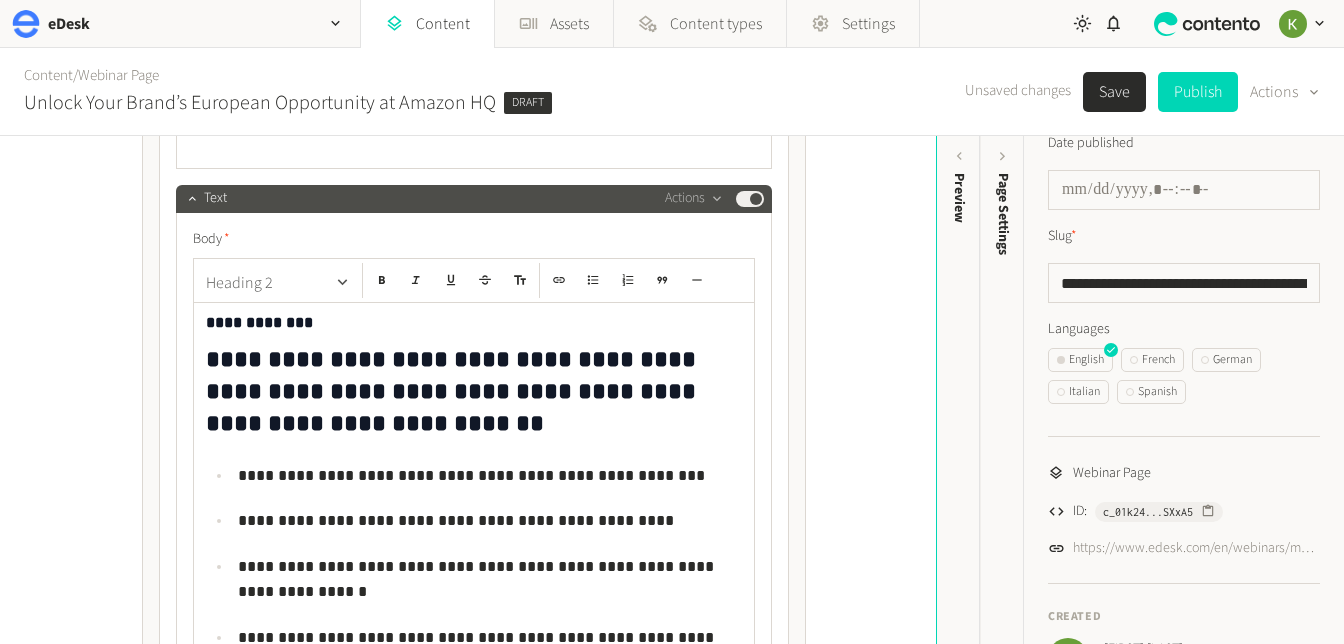 click on "Heading 2" 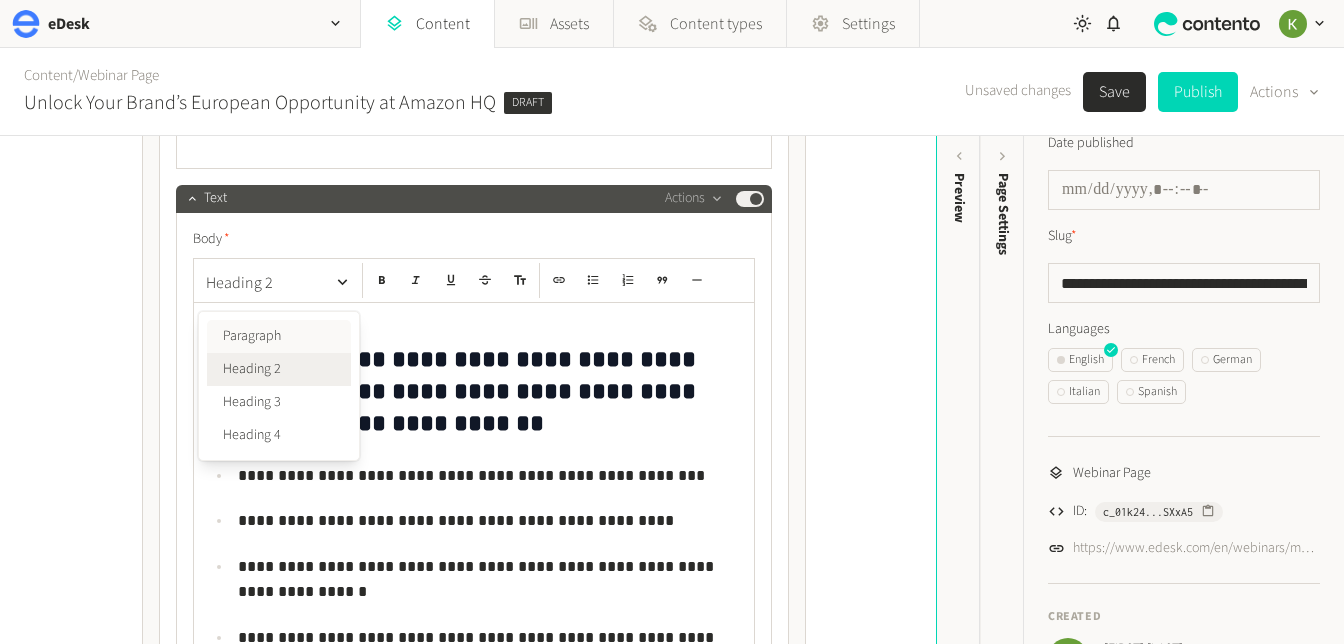 click on "Paragraph" 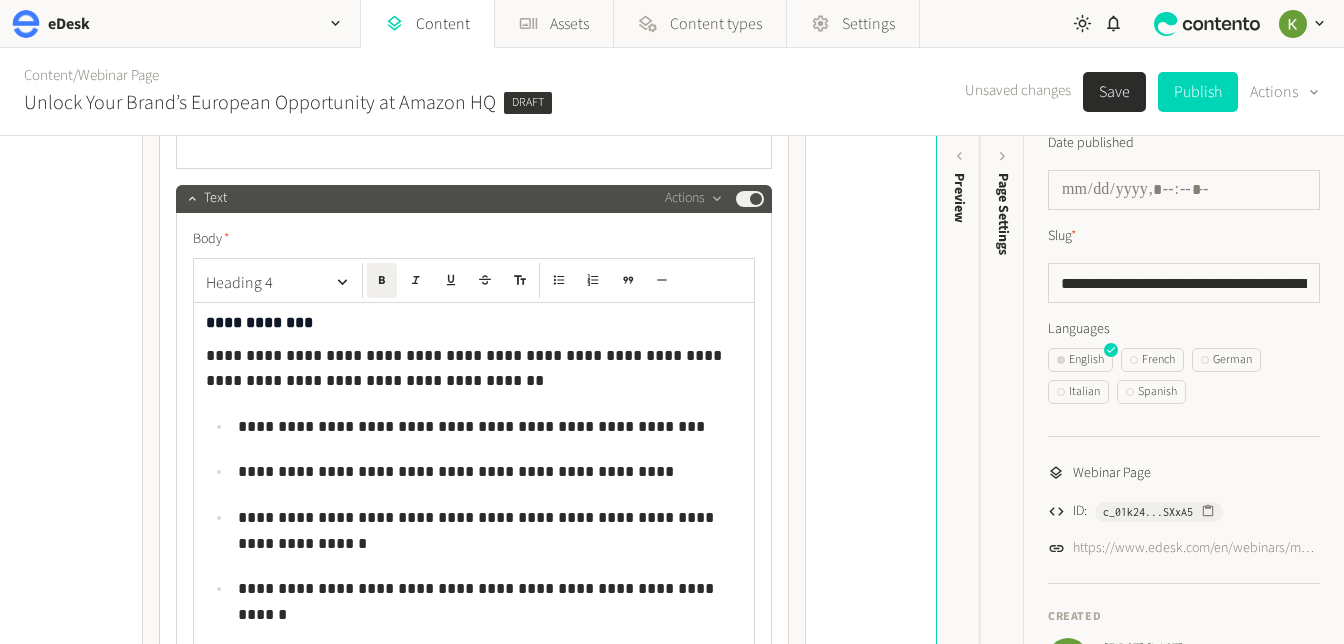 click on "**********" 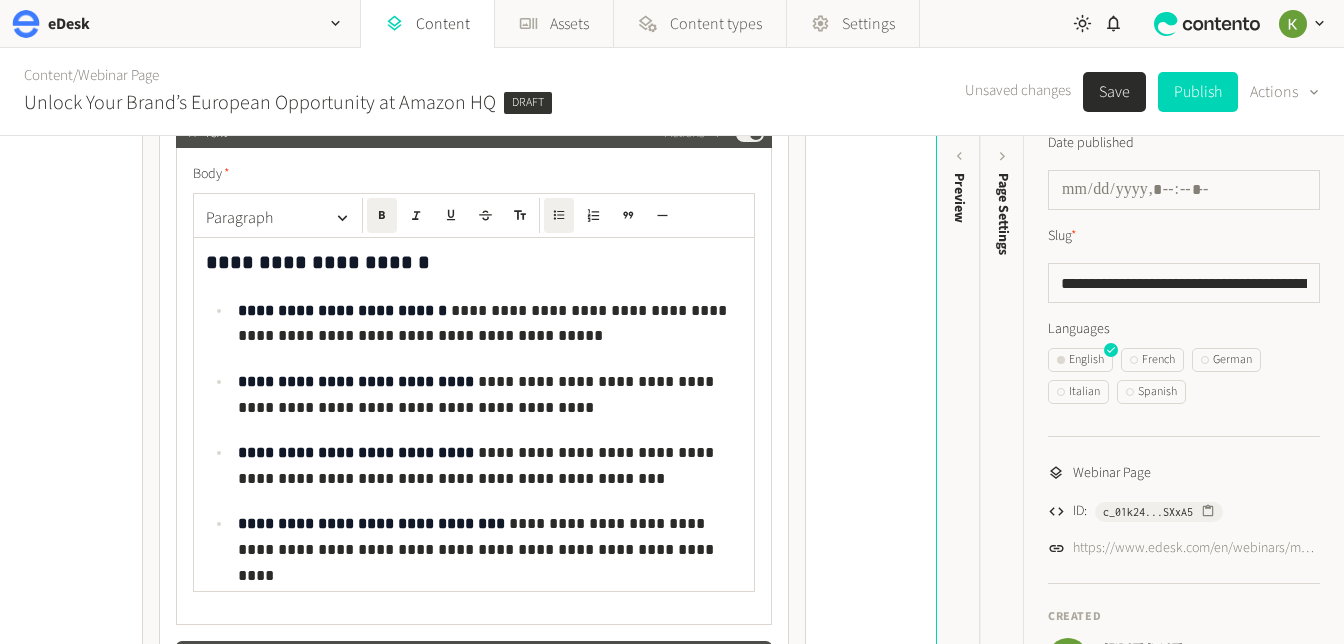 scroll, scrollTop: 2632, scrollLeft: 0, axis: vertical 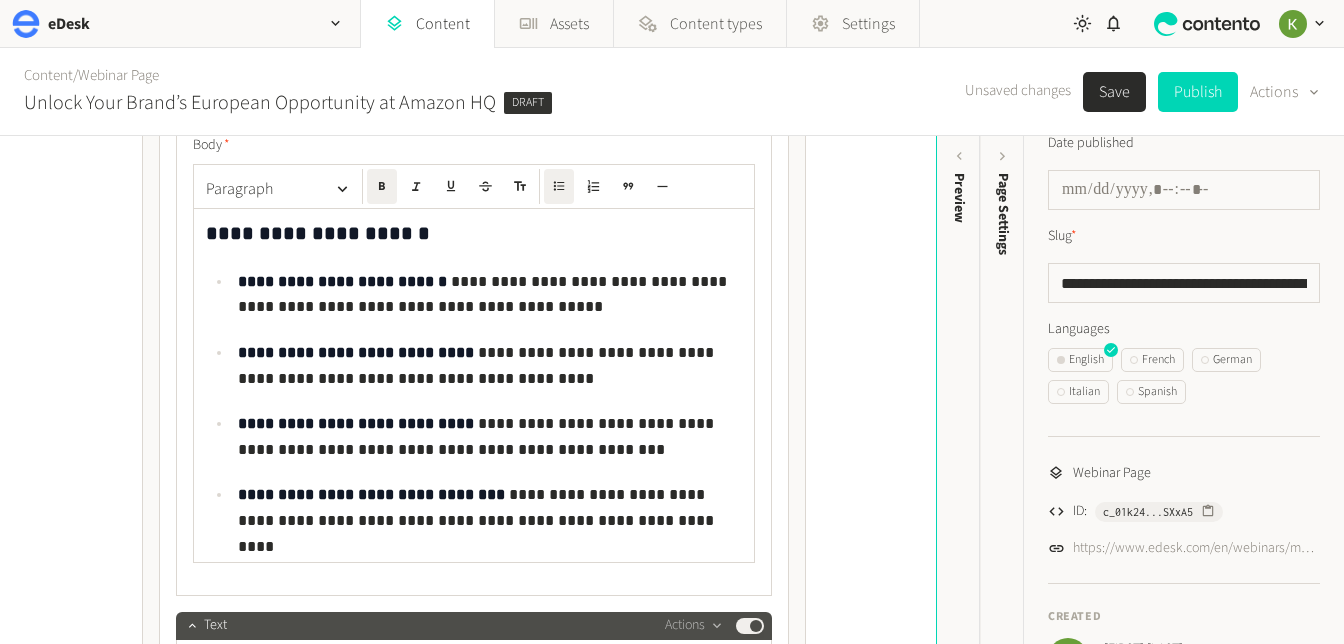 click on "**********" 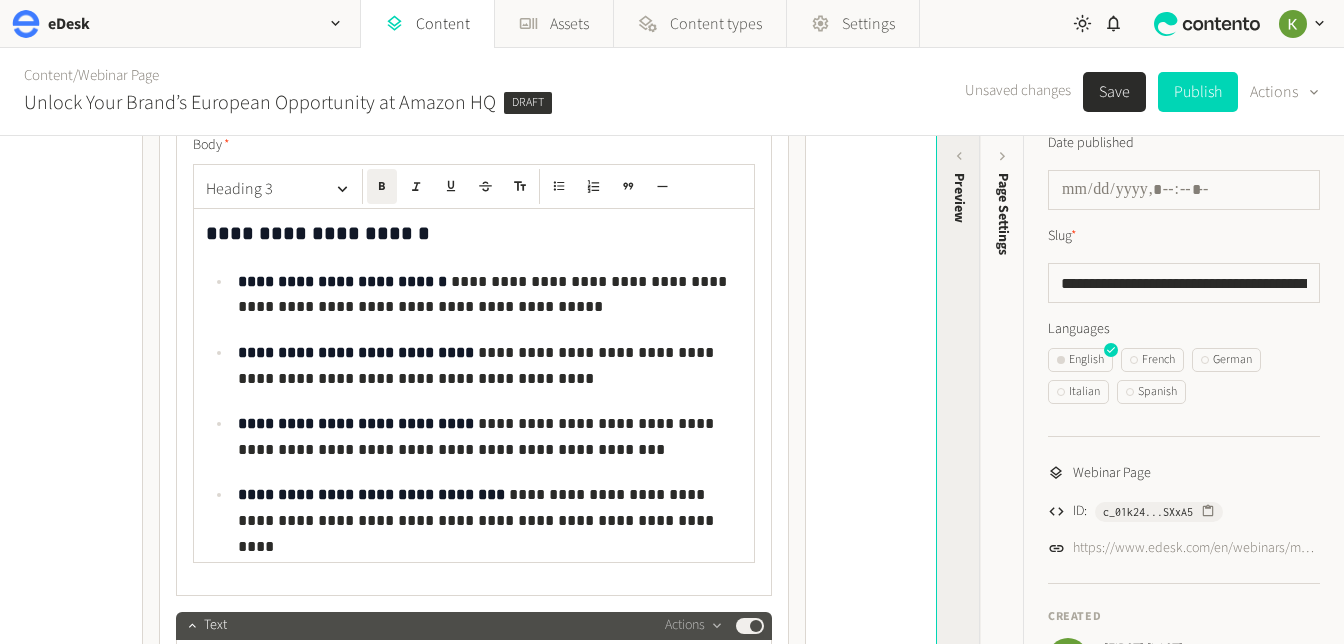 click on "Preview" 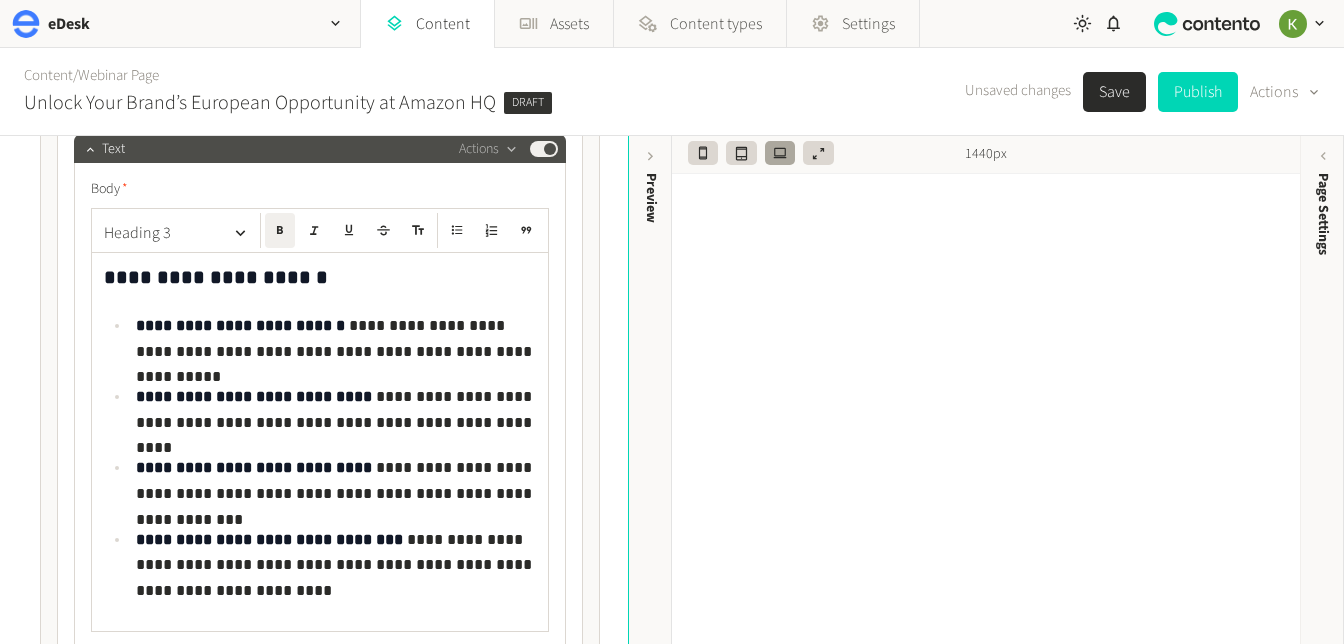 drag, startPoint x: 212, startPoint y: 262, endPoint x: 210, endPoint y: 274, distance: 12.165525 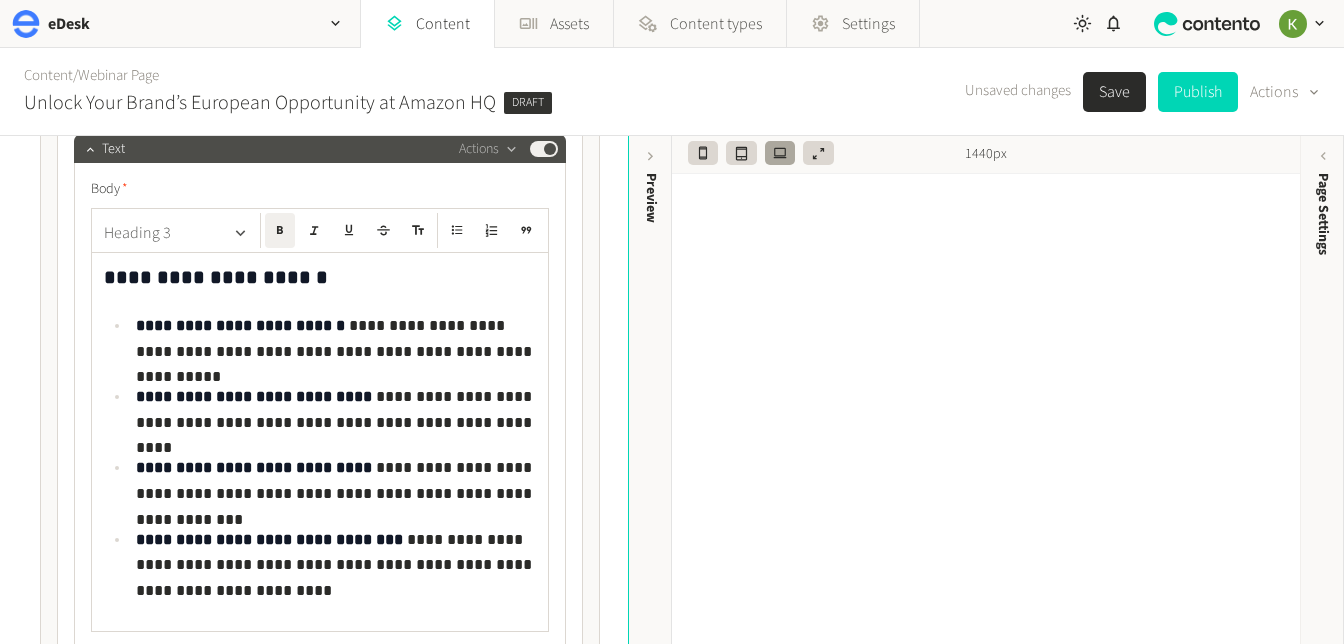 click 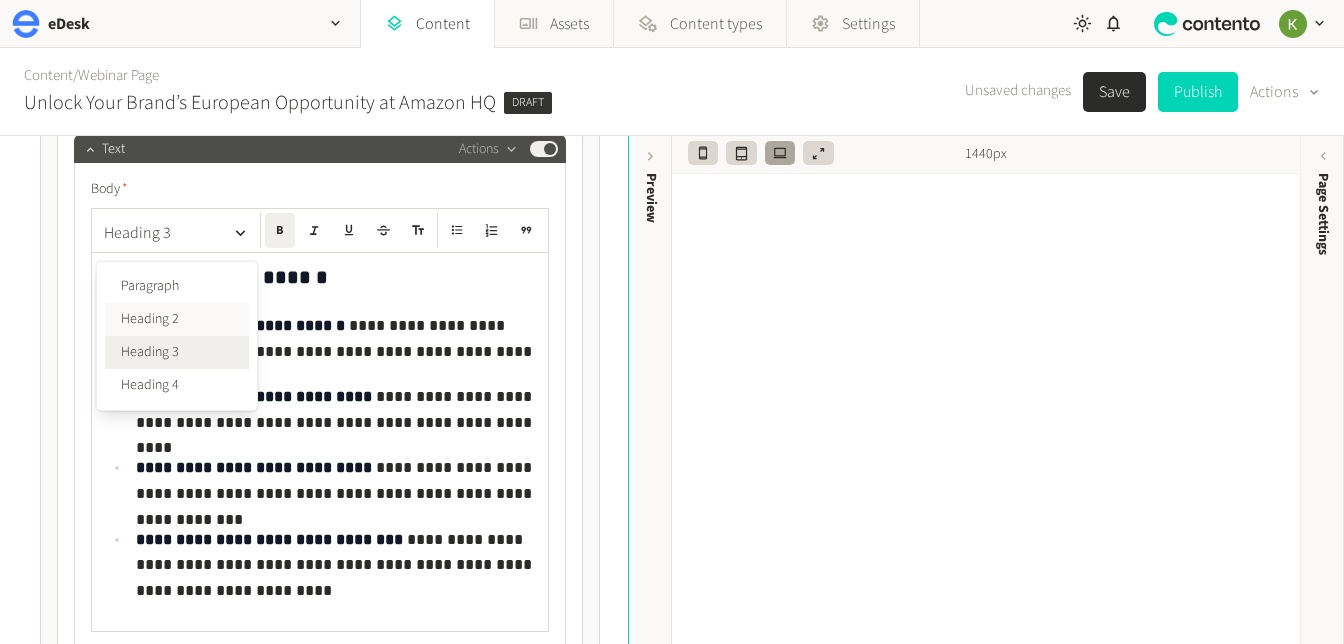 click on "Heading 2" 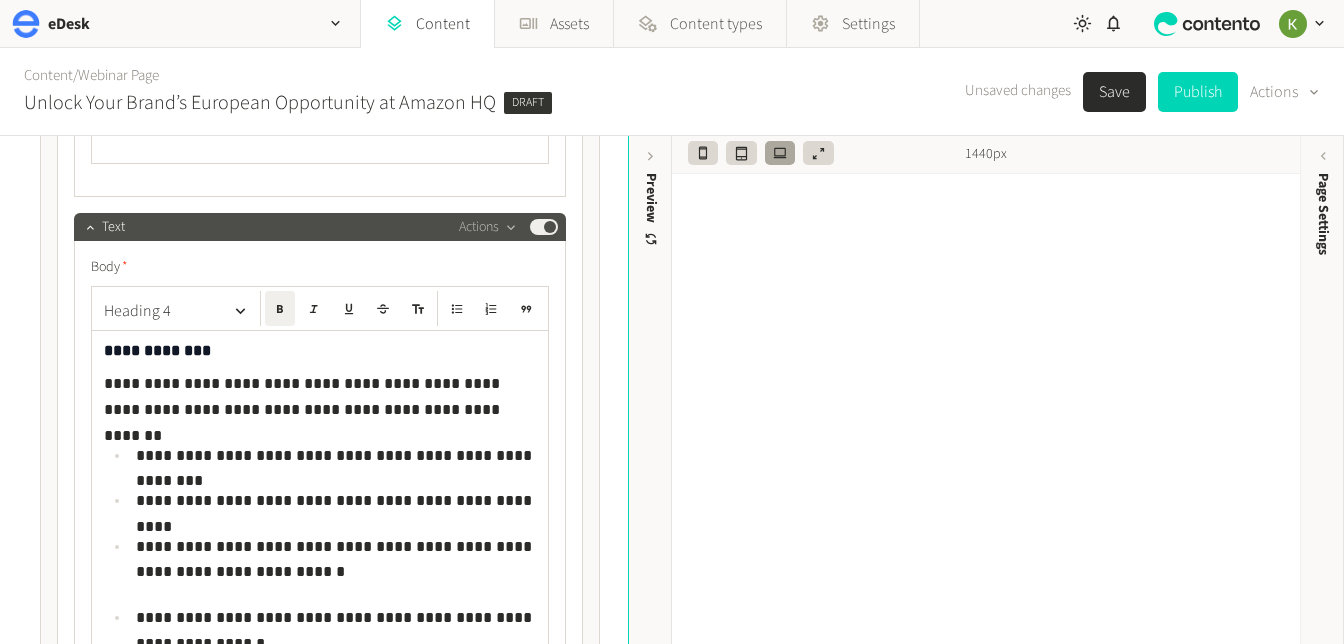 scroll, scrollTop: 3118, scrollLeft: 0, axis: vertical 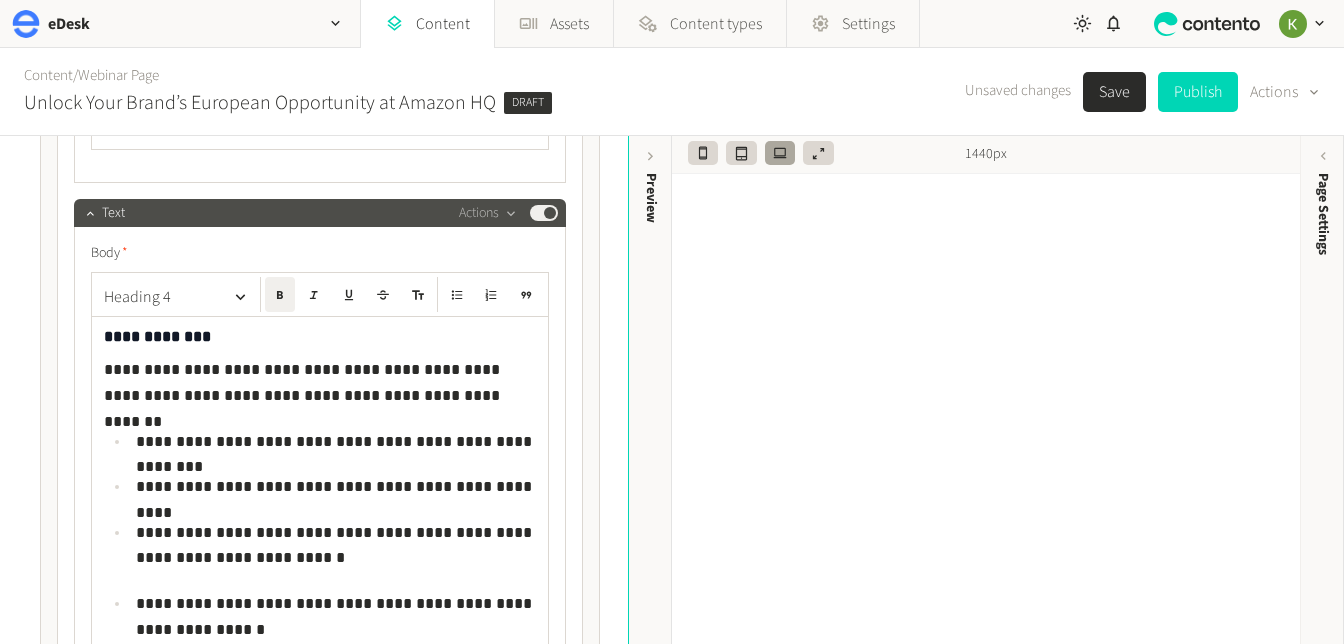 click on "**********" 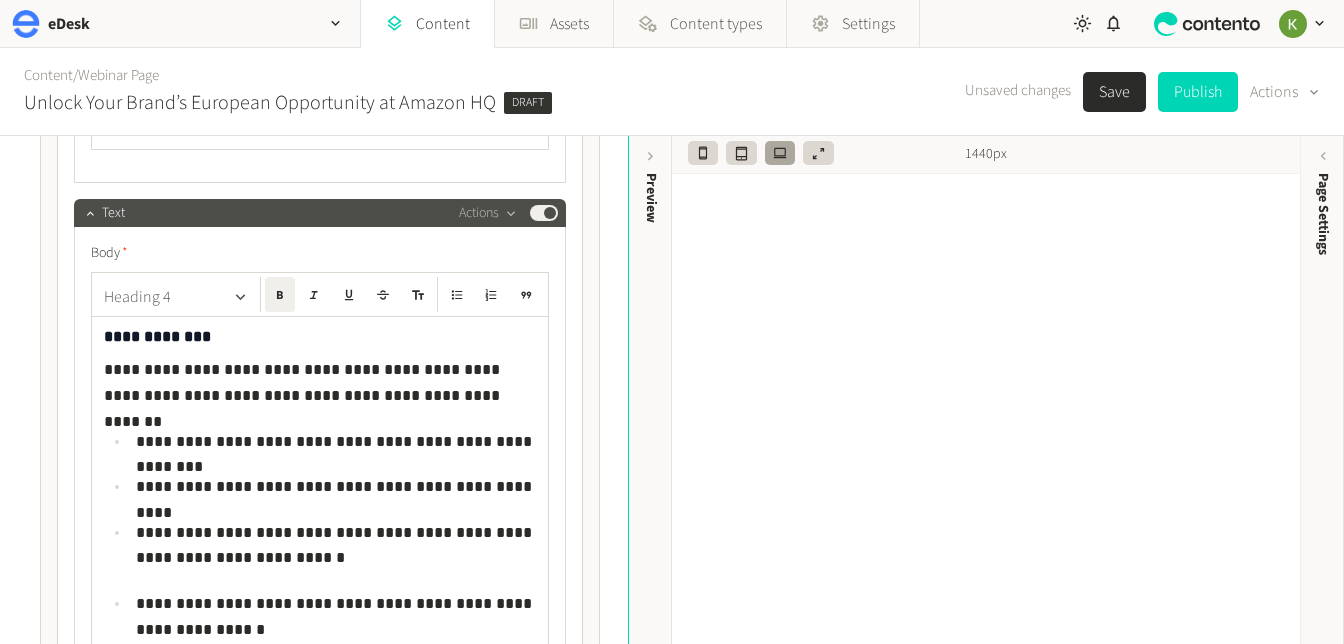 click 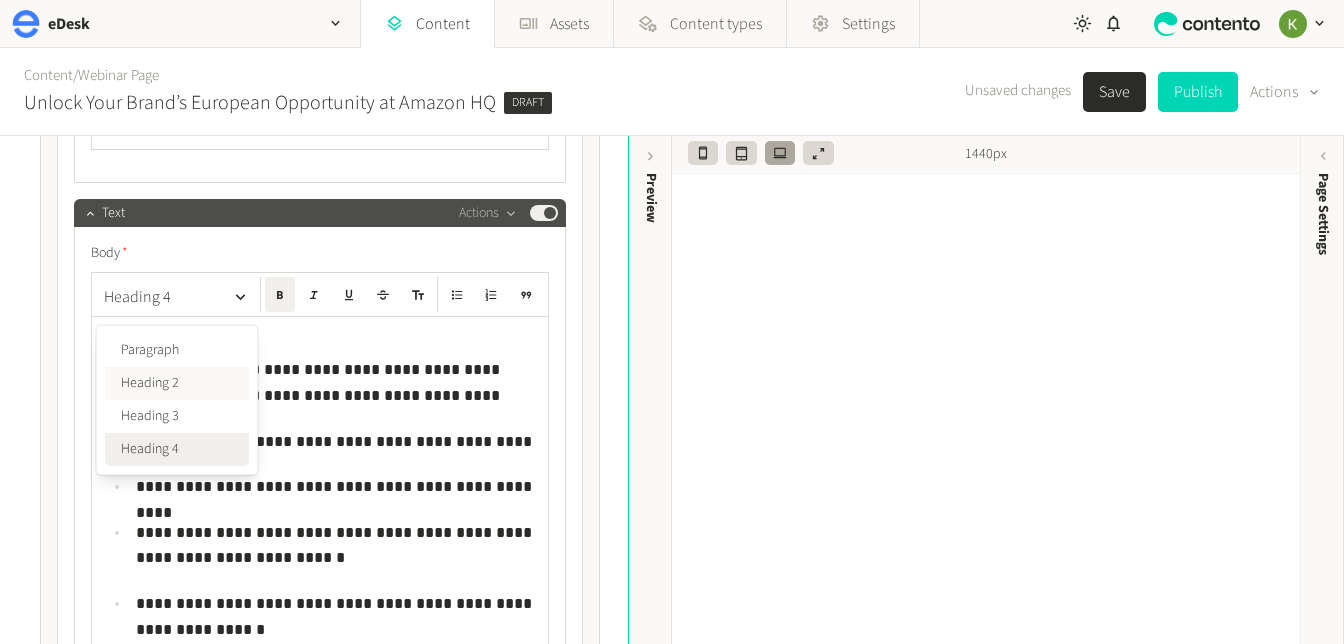 click on "Heading 2" 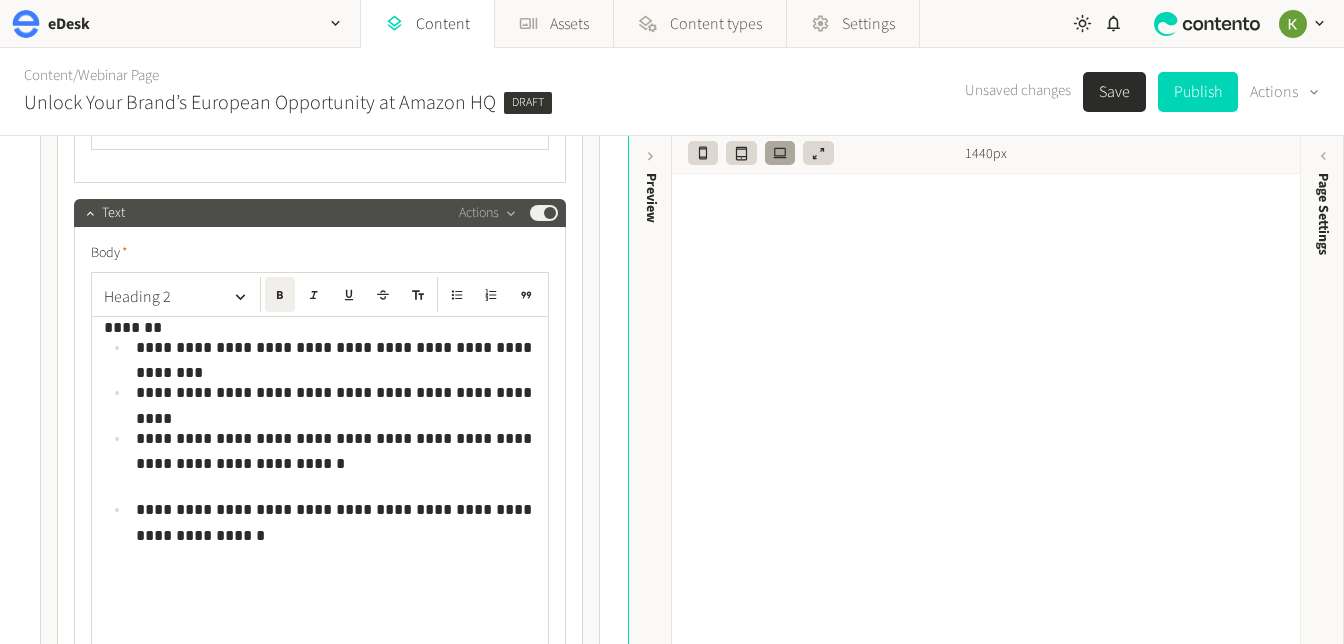 scroll, scrollTop: 151, scrollLeft: 0, axis: vertical 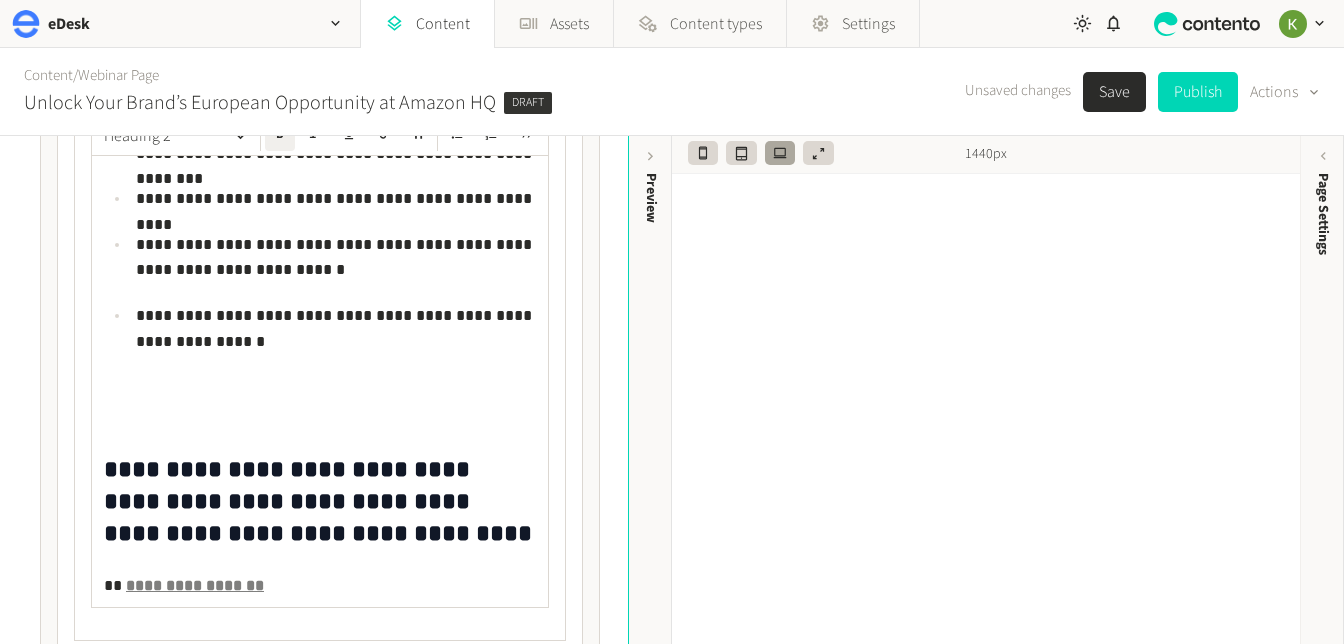 click on "**********" 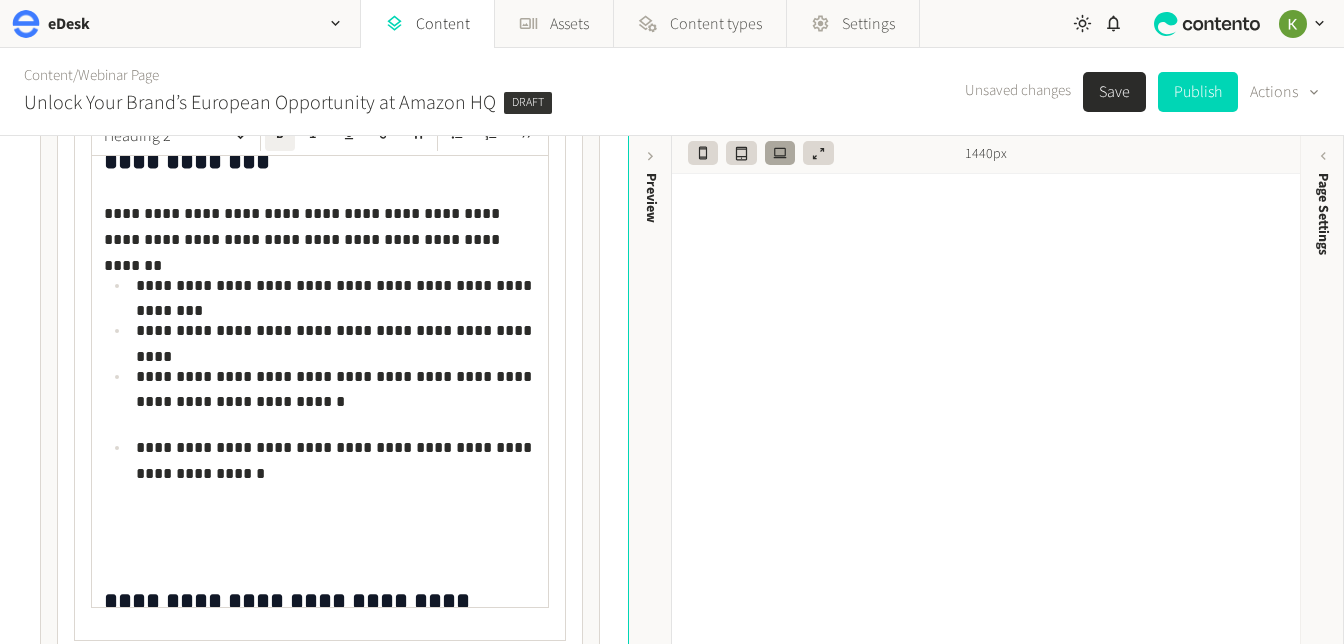 scroll, scrollTop: 0, scrollLeft: 0, axis: both 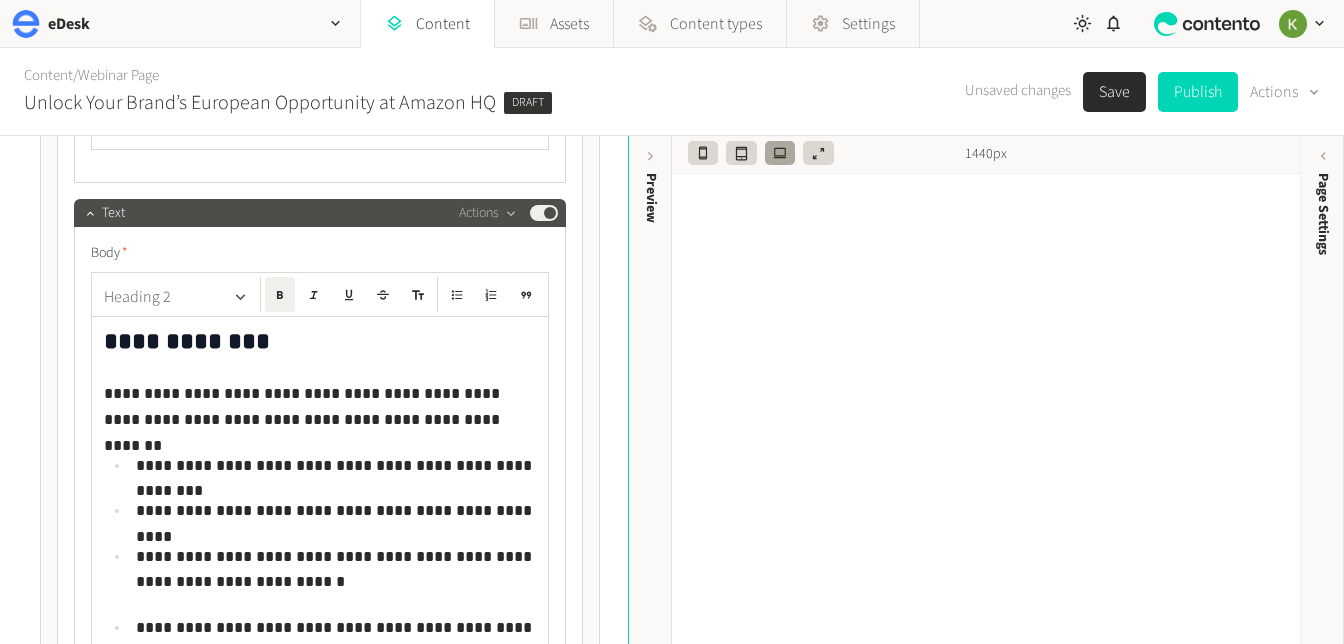 click 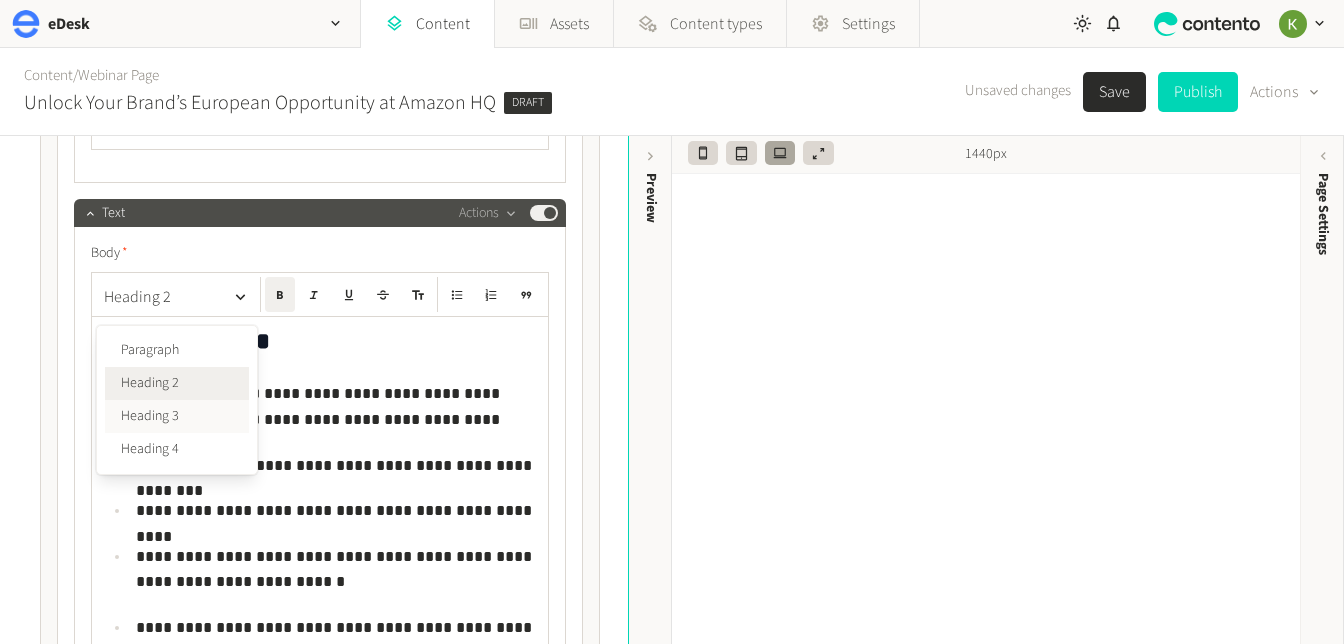 drag, startPoint x: 173, startPoint y: 416, endPoint x: 187, endPoint y: 411, distance: 14.866069 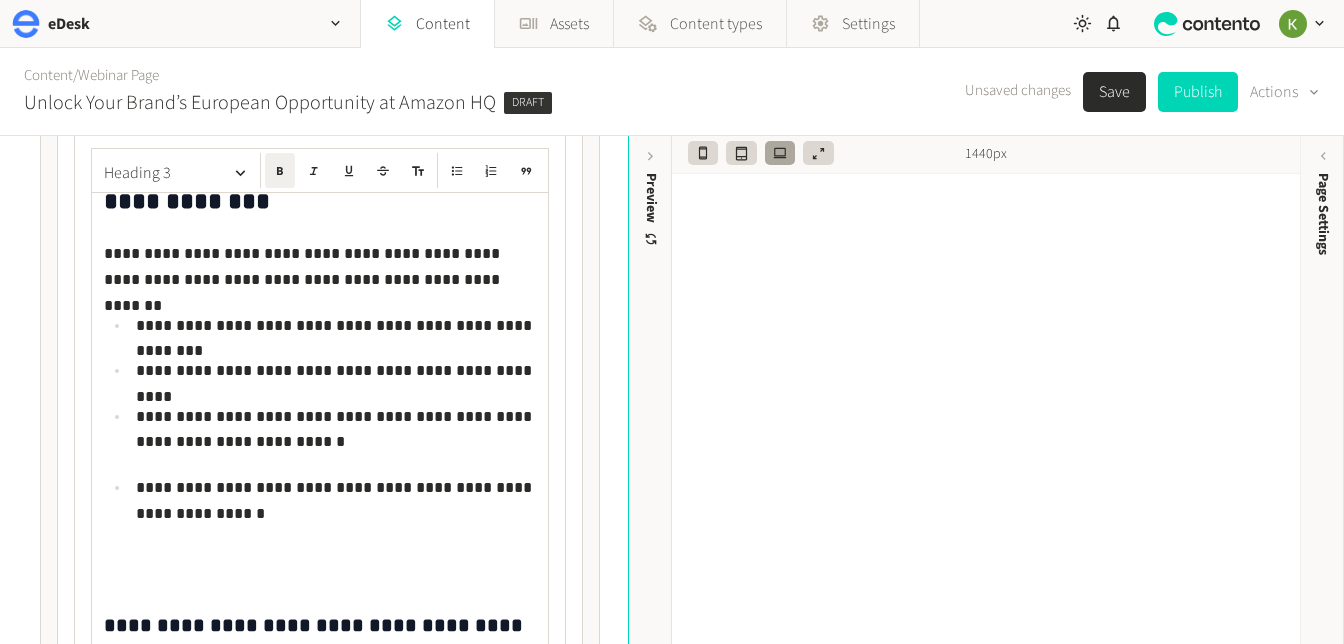 scroll, scrollTop: 91, scrollLeft: 0, axis: vertical 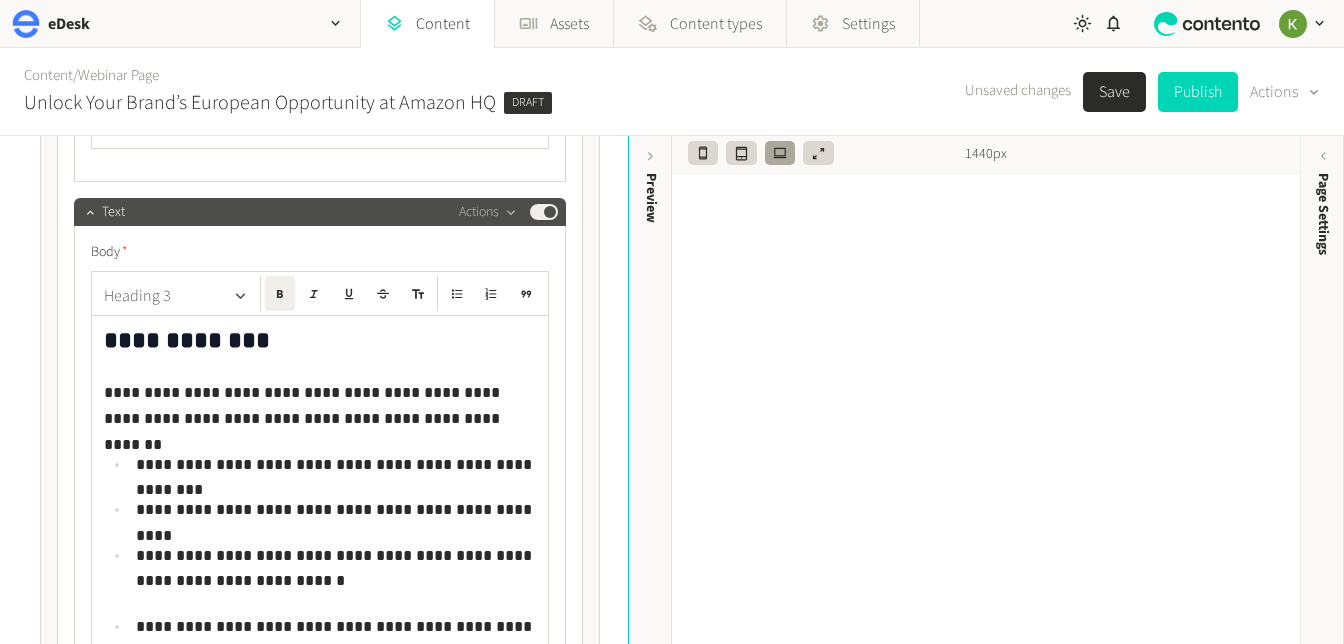 click 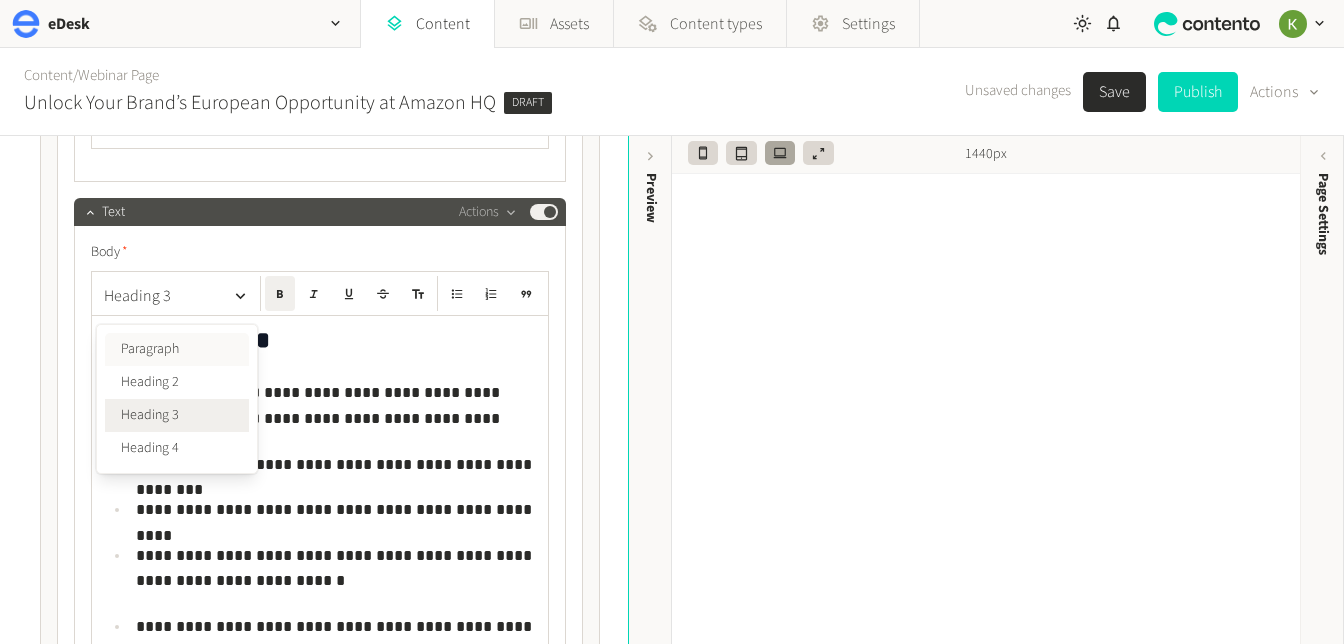 drag, startPoint x: 195, startPoint y: 357, endPoint x: 218, endPoint y: 346, distance: 25.495098 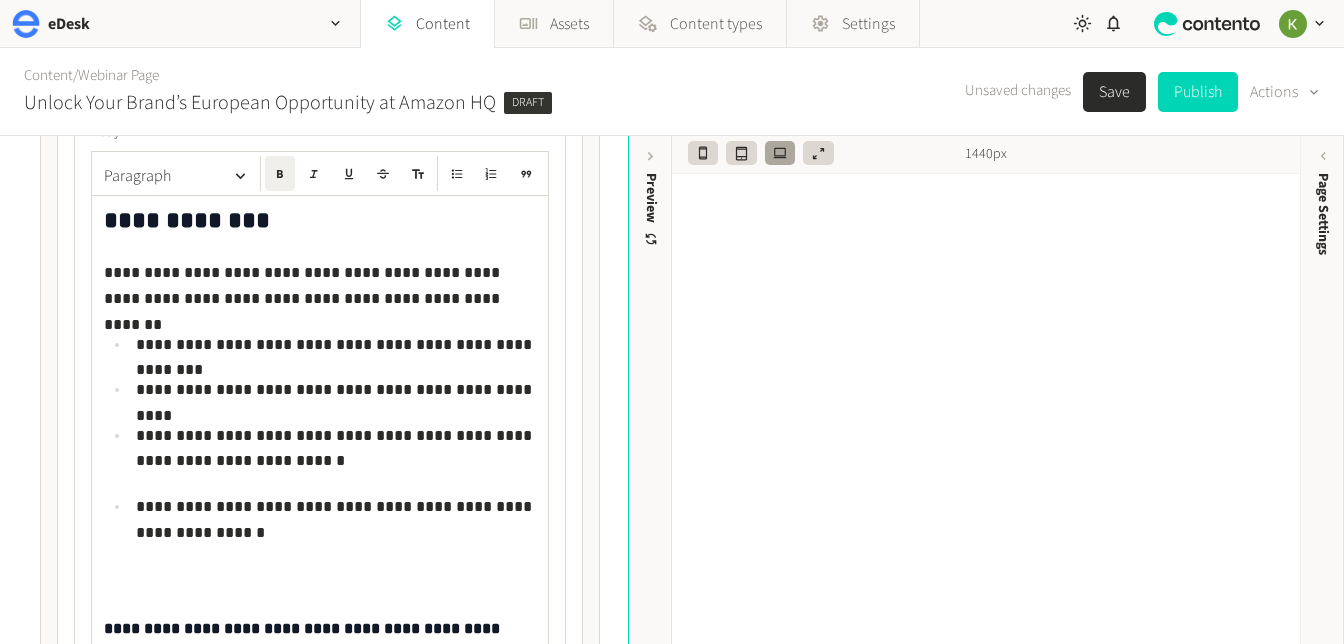 scroll, scrollTop: 74, scrollLeft: 0, axis: vertical 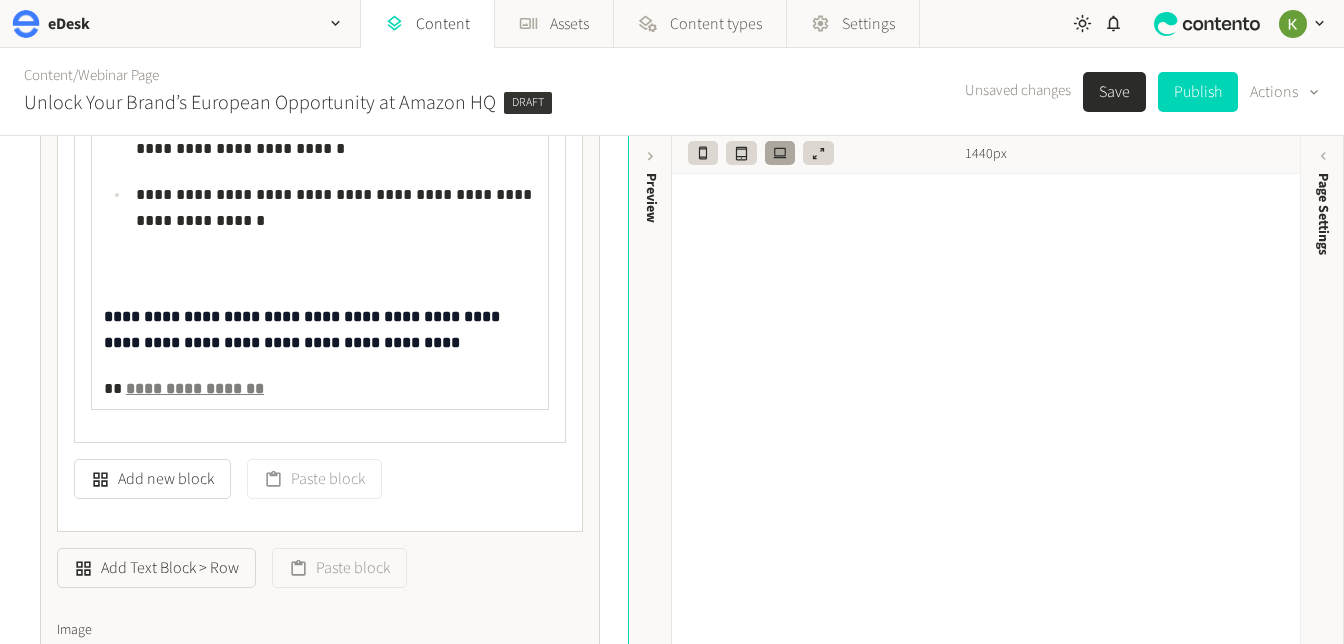 click on "**********" 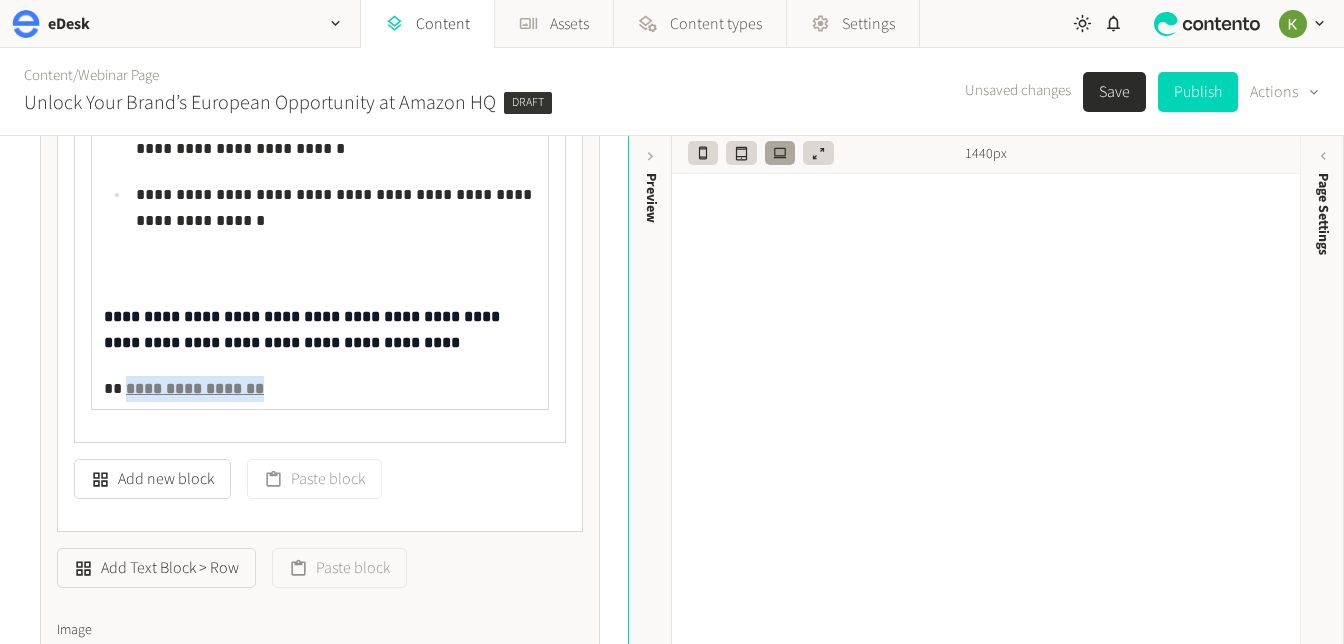 drag, startPoint x: 254, startPoint y: 389, endPoint x: 164, endPoint y: 361, distance: 94.254974 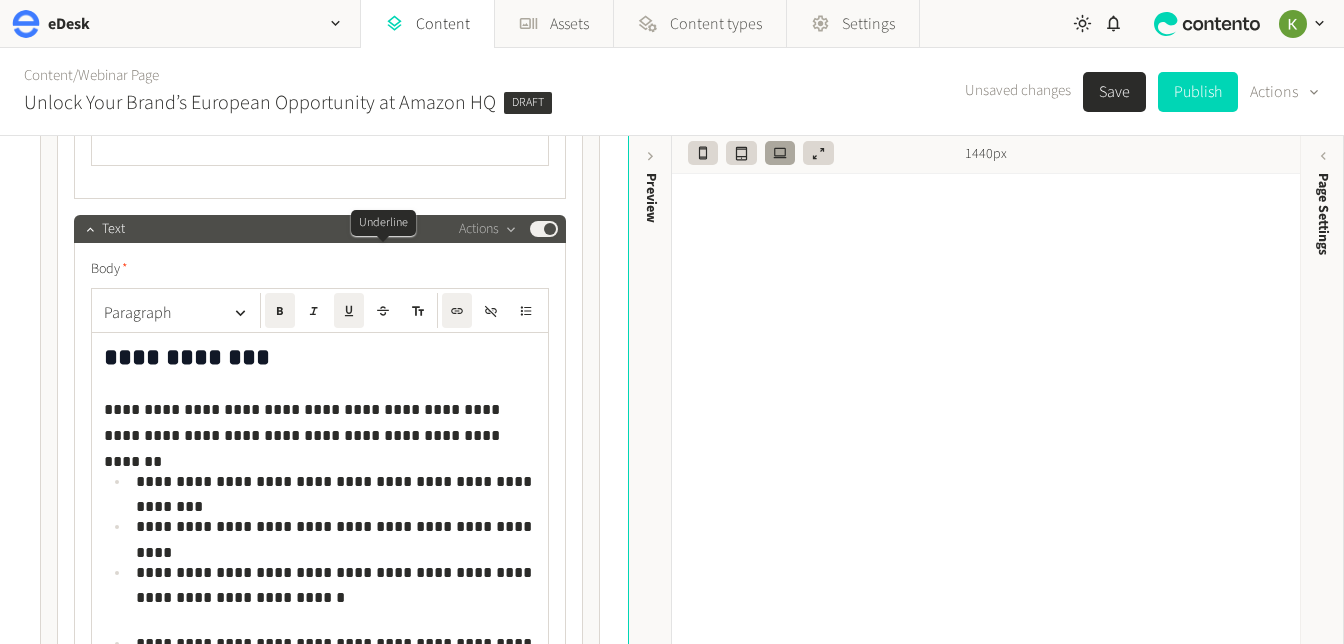 scroll, scrollTop: 3081, scrollLeft: 0, axis: vertical 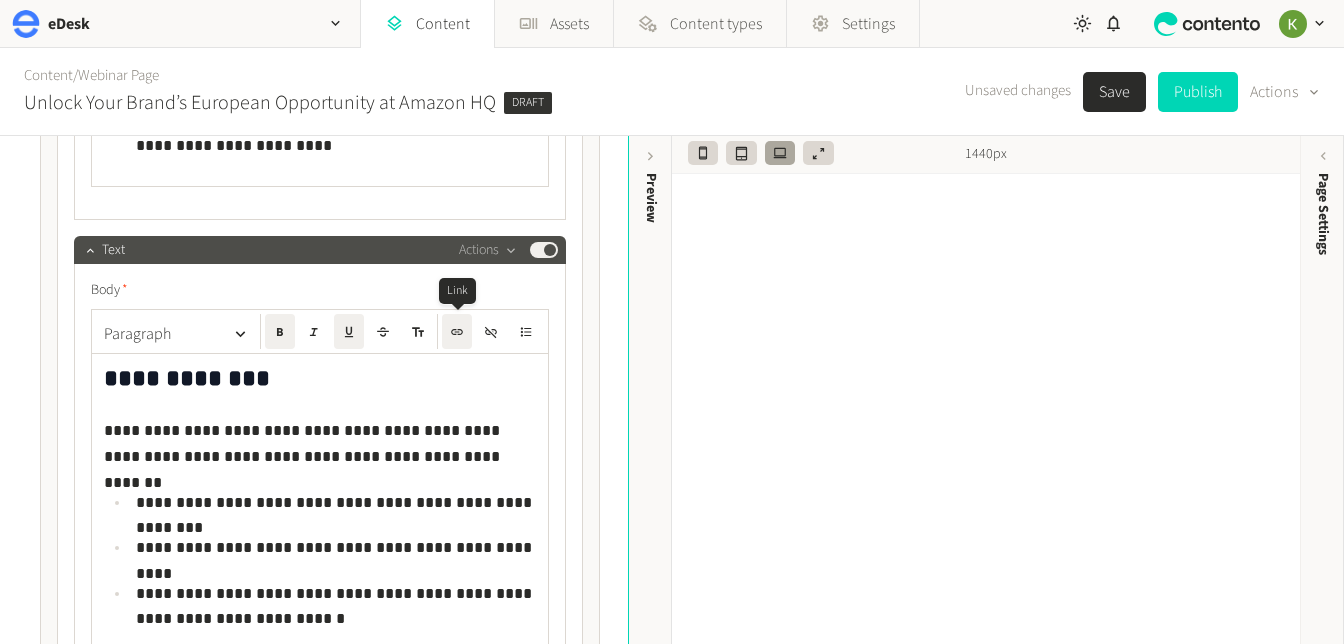click 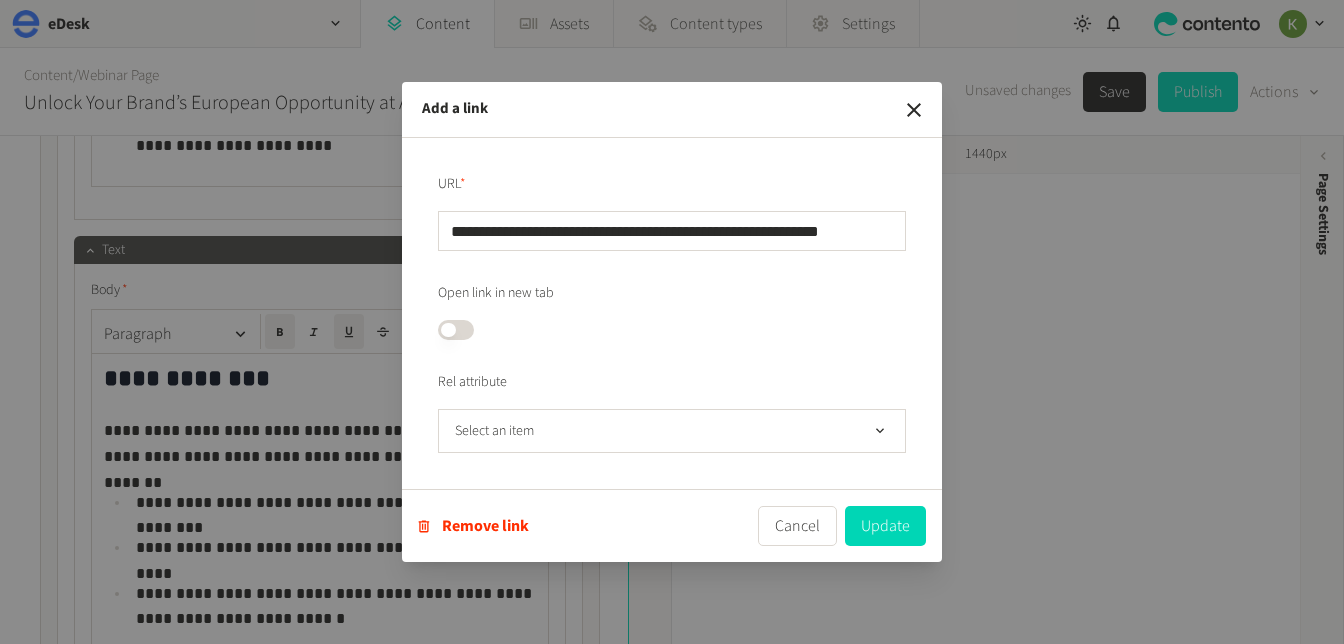 scroll, scrollTop: 0, scrollLeft: 6, axis: horizontal 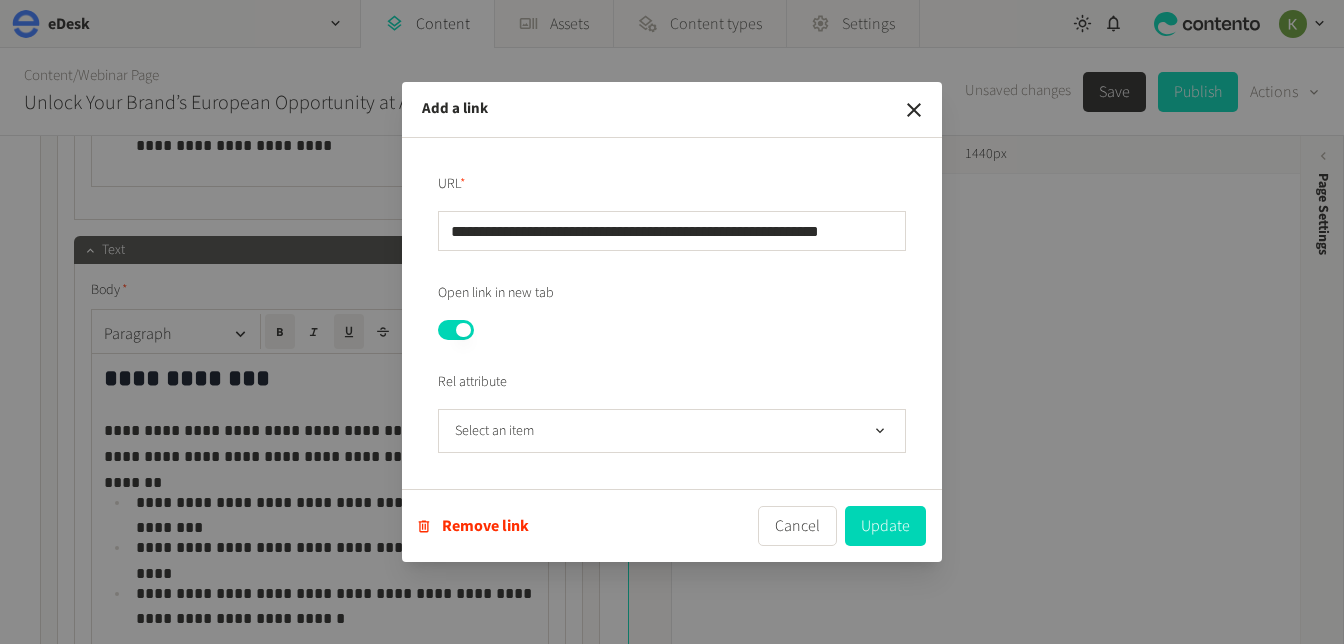 drag, startPoint x: 873, startPoint y: 519, endPoint x: 839, endPoint y: 516, distance: 34.132095 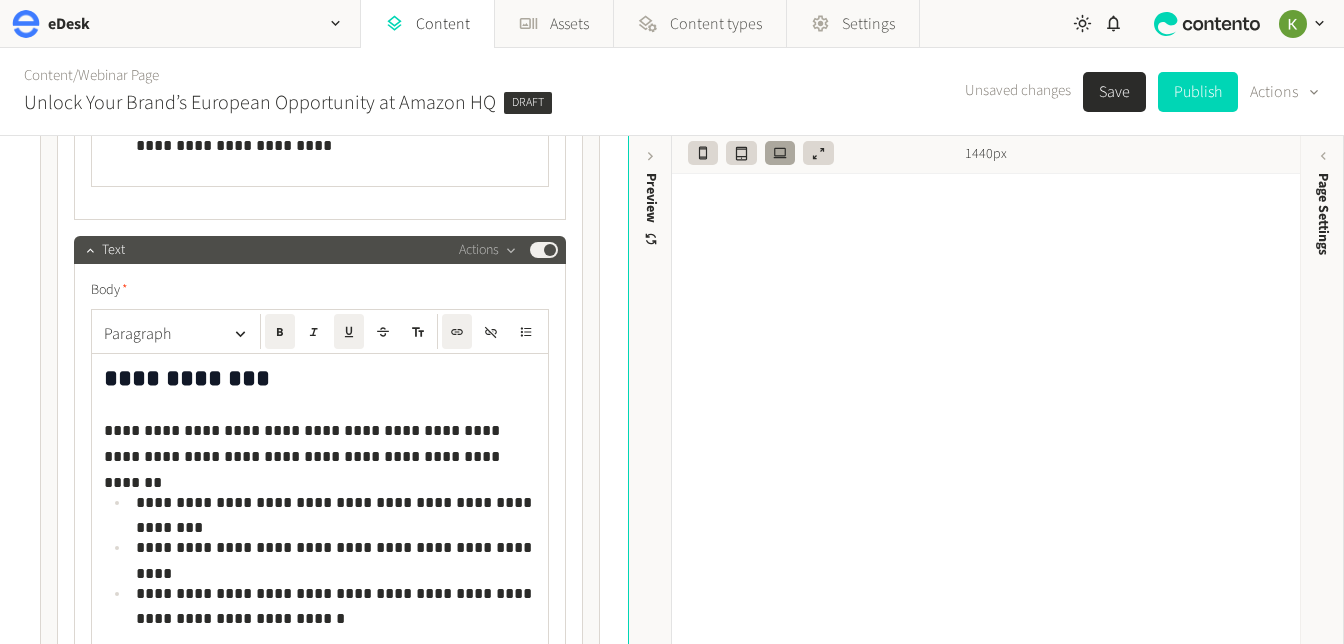 scroll, scrollTop: 68, scrollLeft: 0, axis: vertical 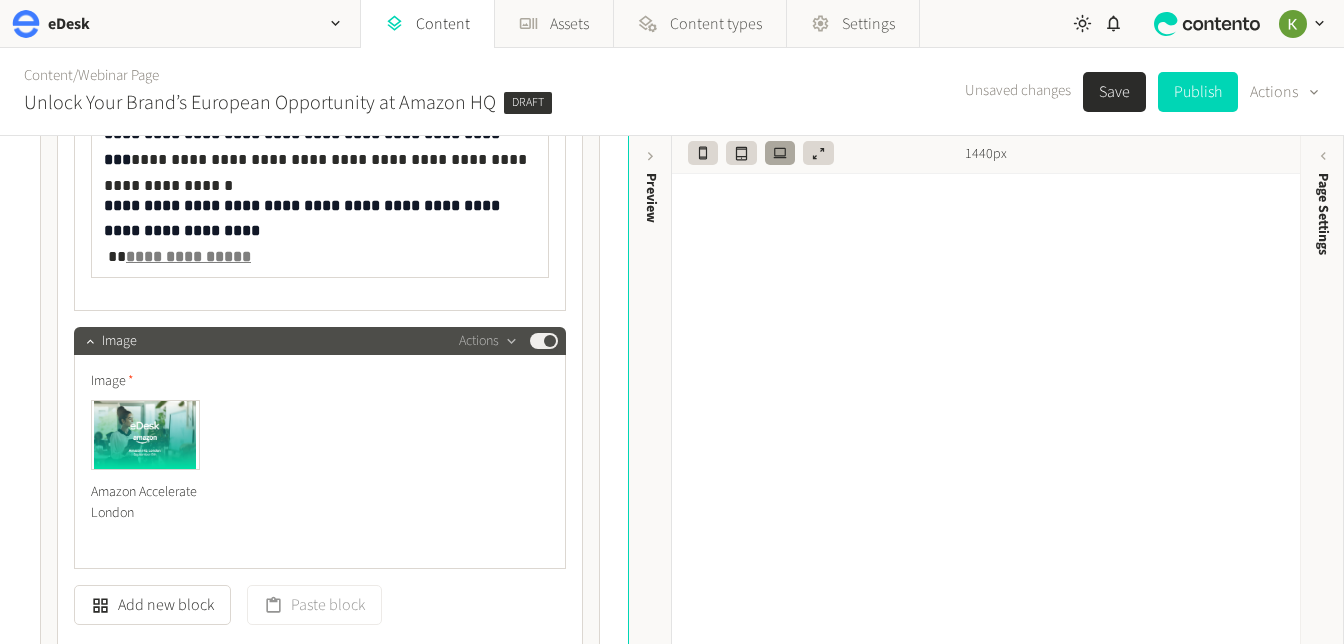 click on "Save" 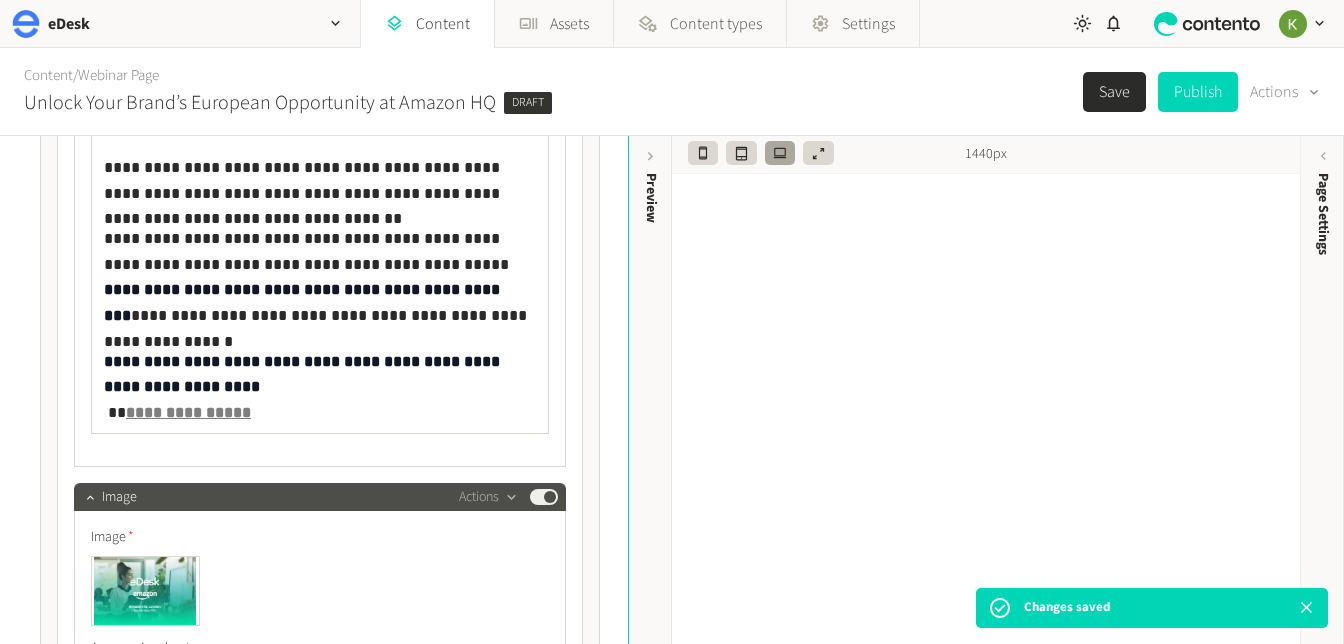 scroll, scrollTop: 1751, scrollLeft: 0, axis: vertical 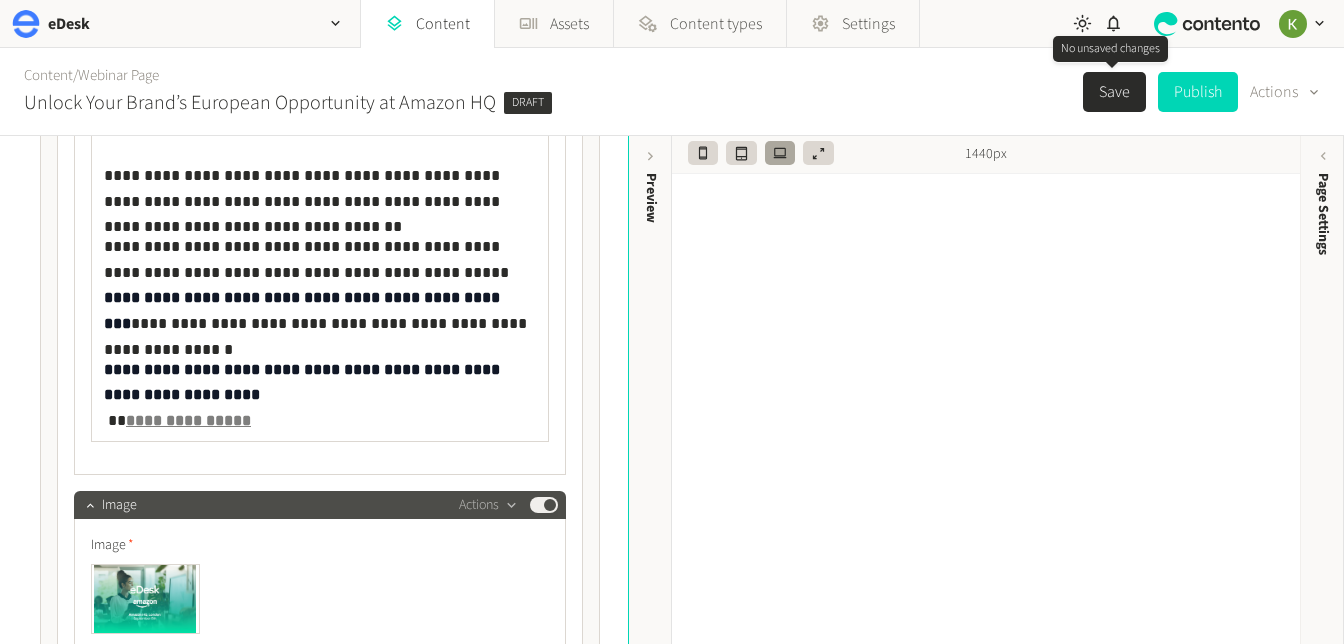click on "Save" 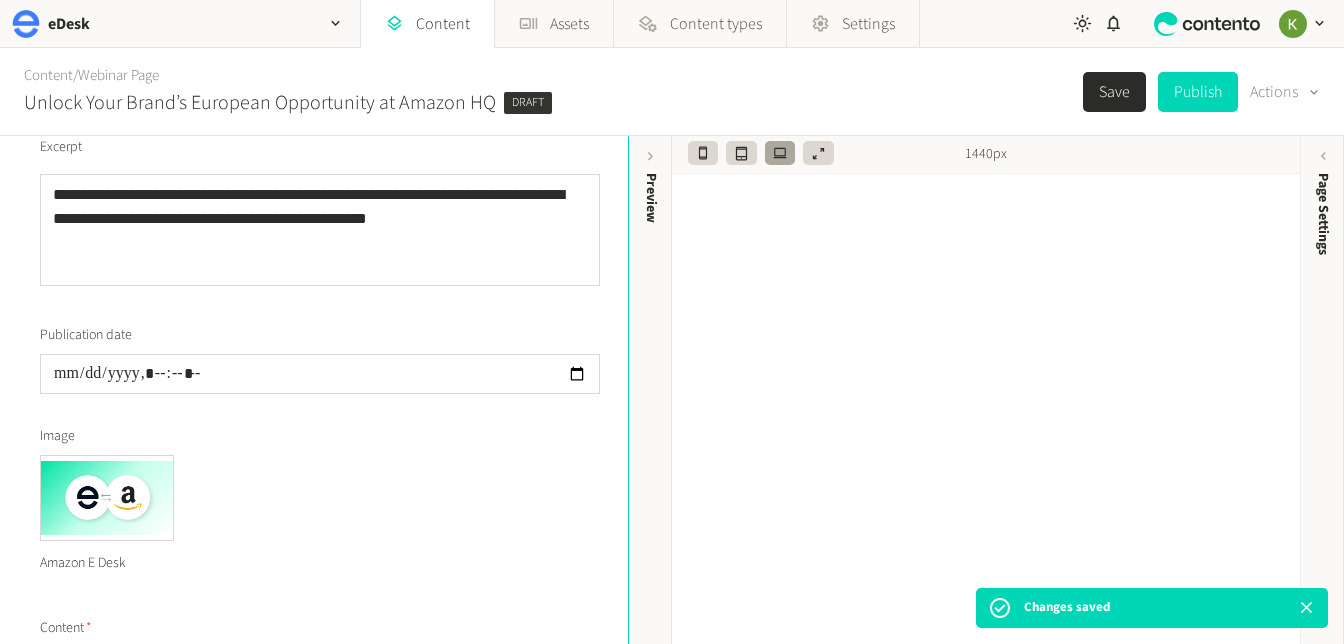 scroll, scrollTop: 0, scrollLeft: 0, axis: both 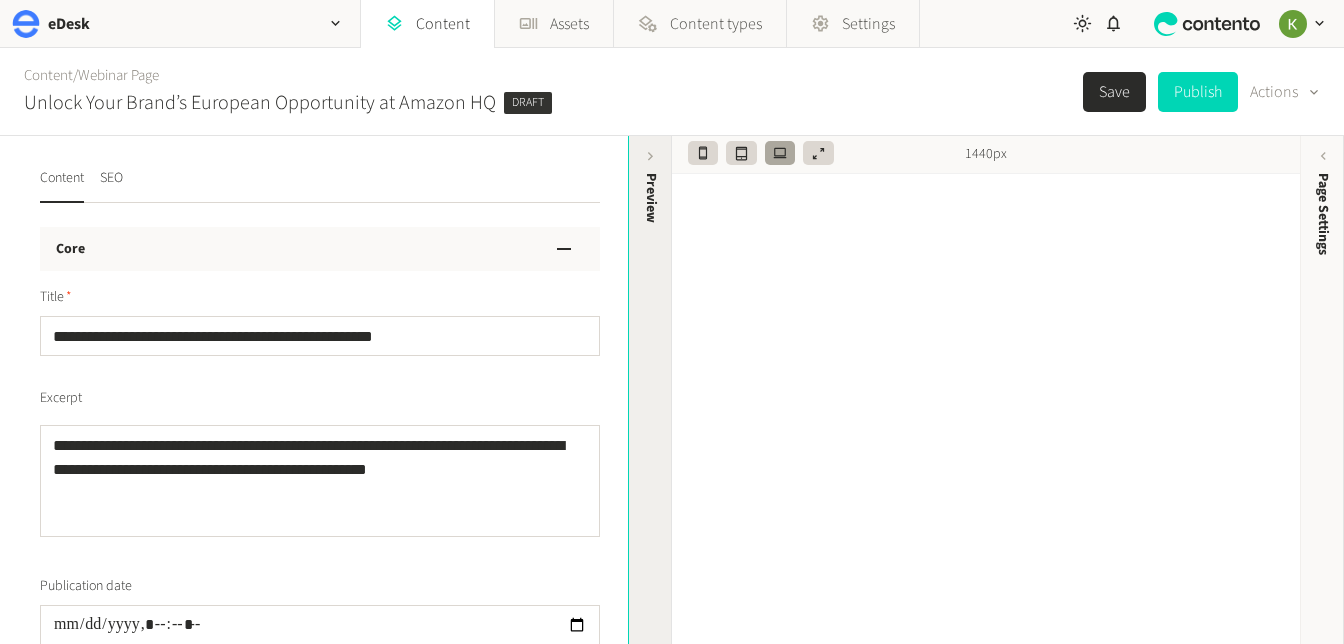 click 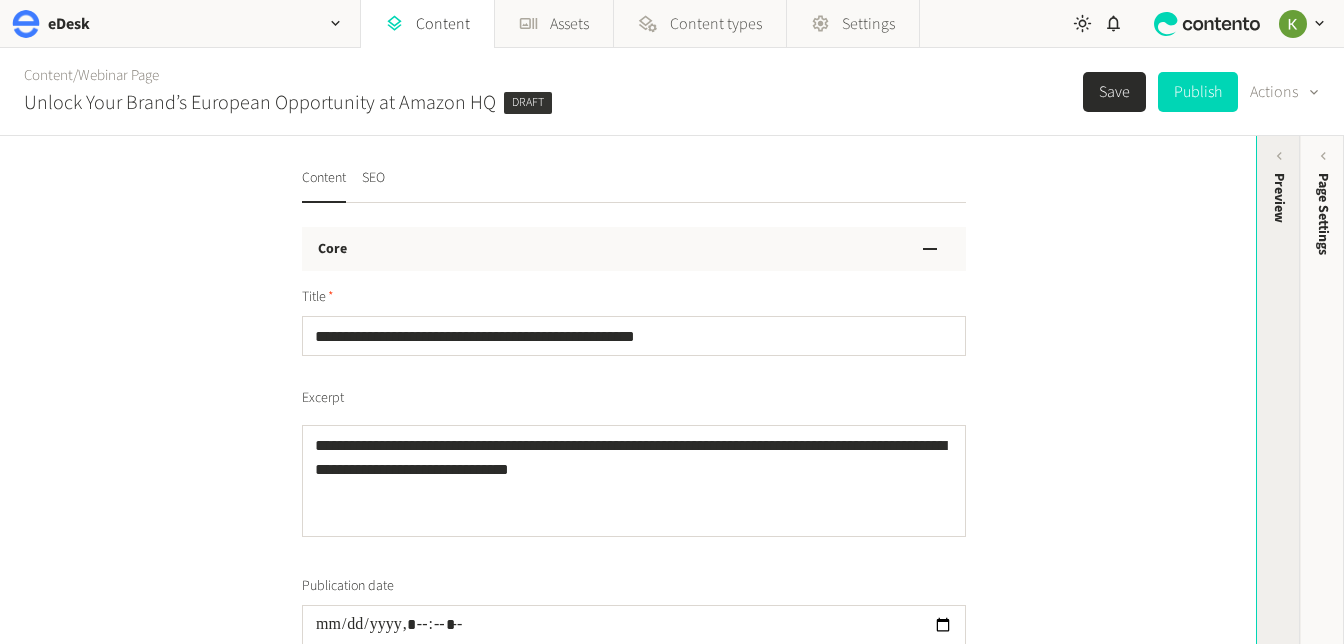 click on "Preview" 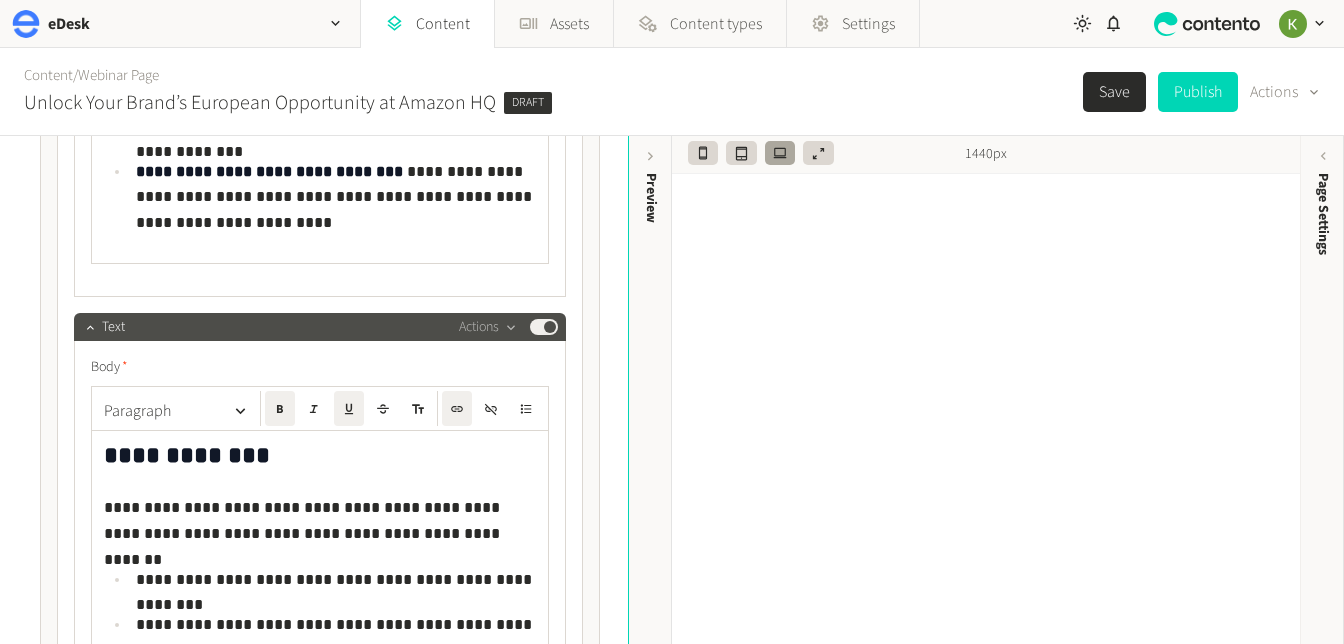 scroll, scrollTop: 3045, scrollLeft: 0, axis: vertical 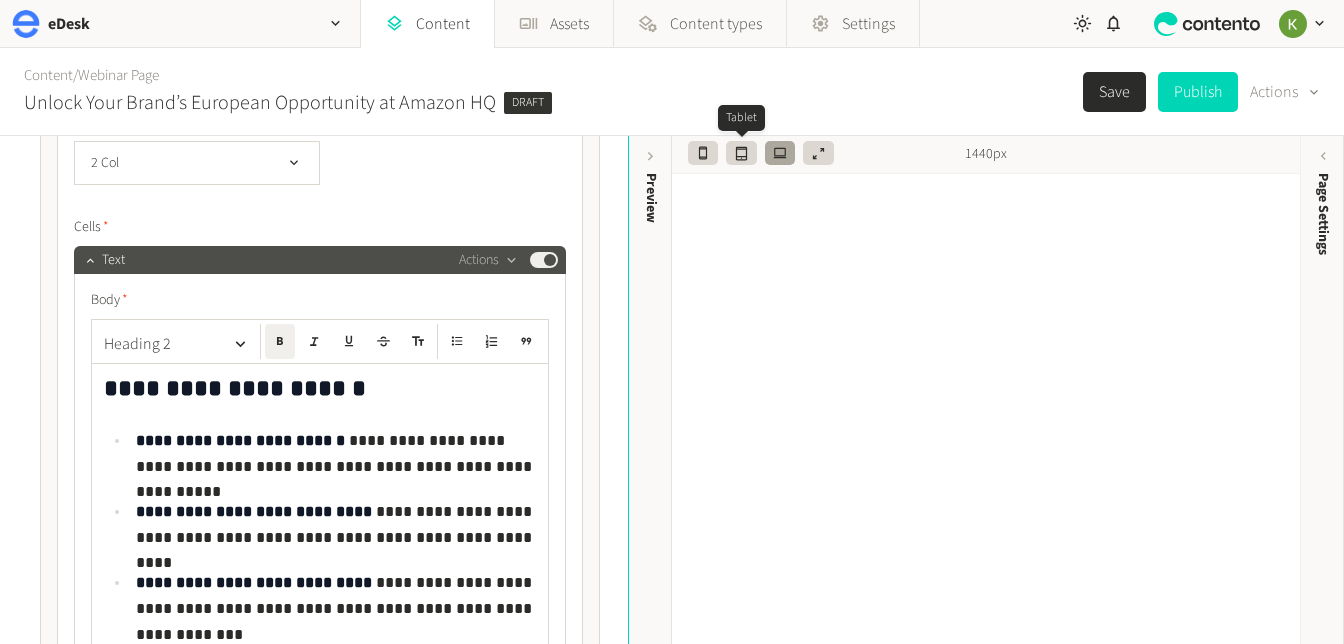 click 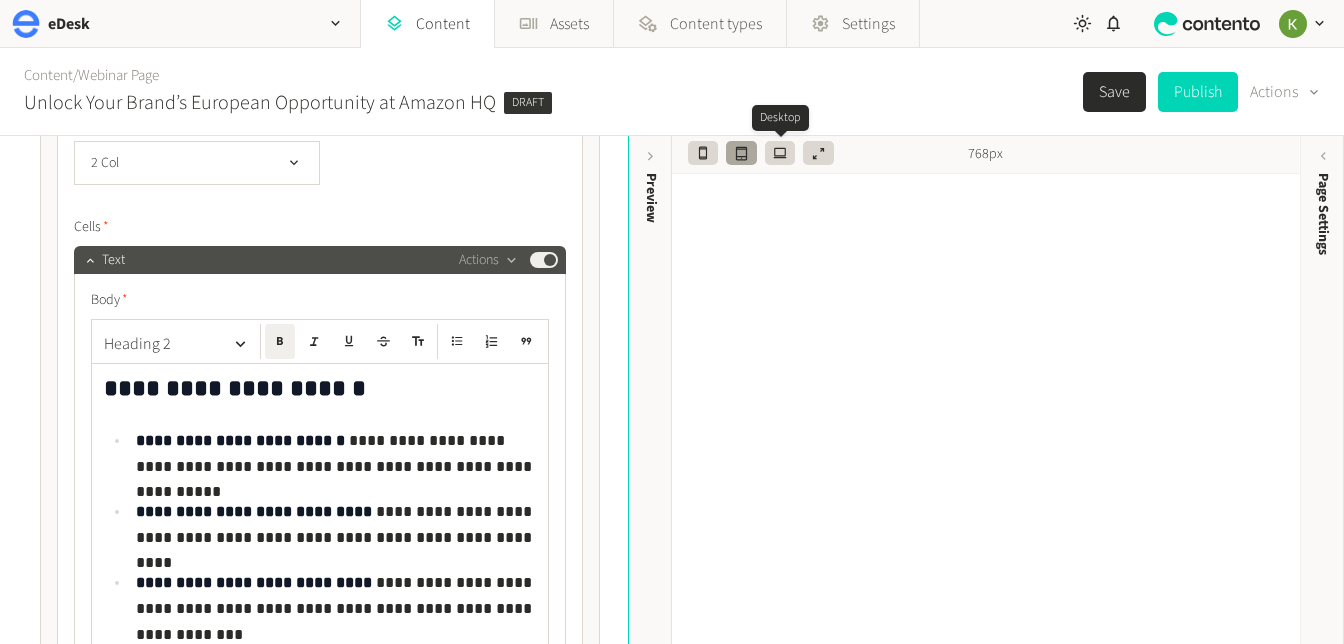 click 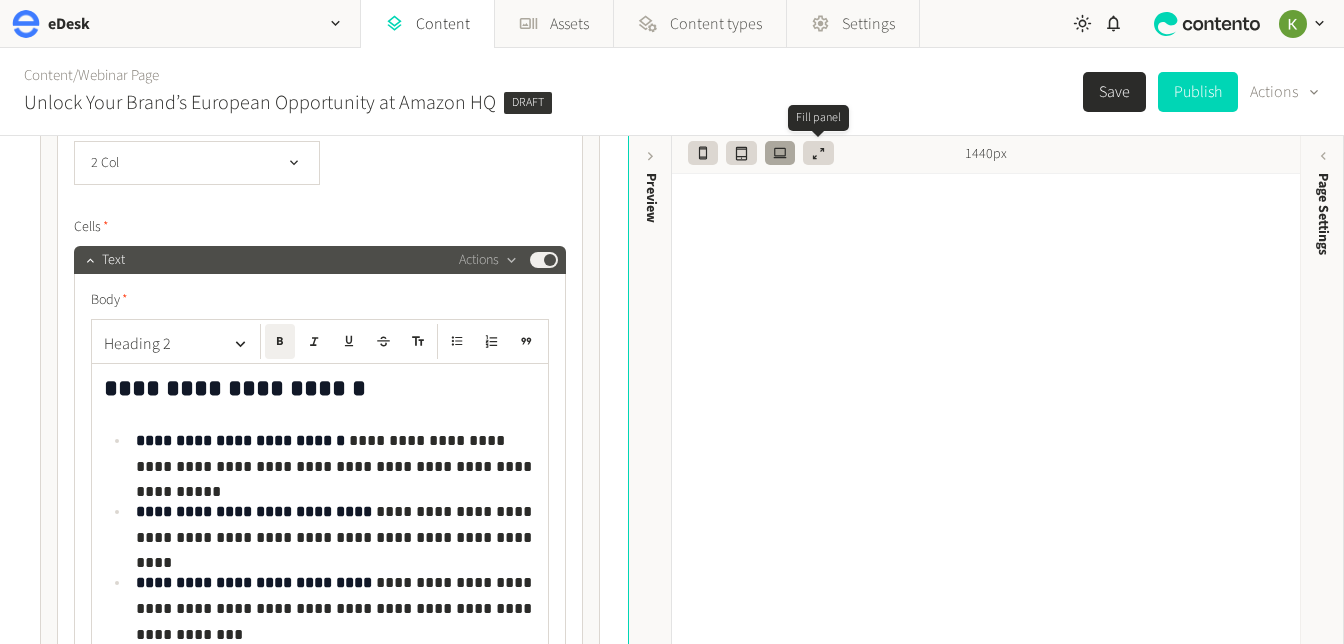 click 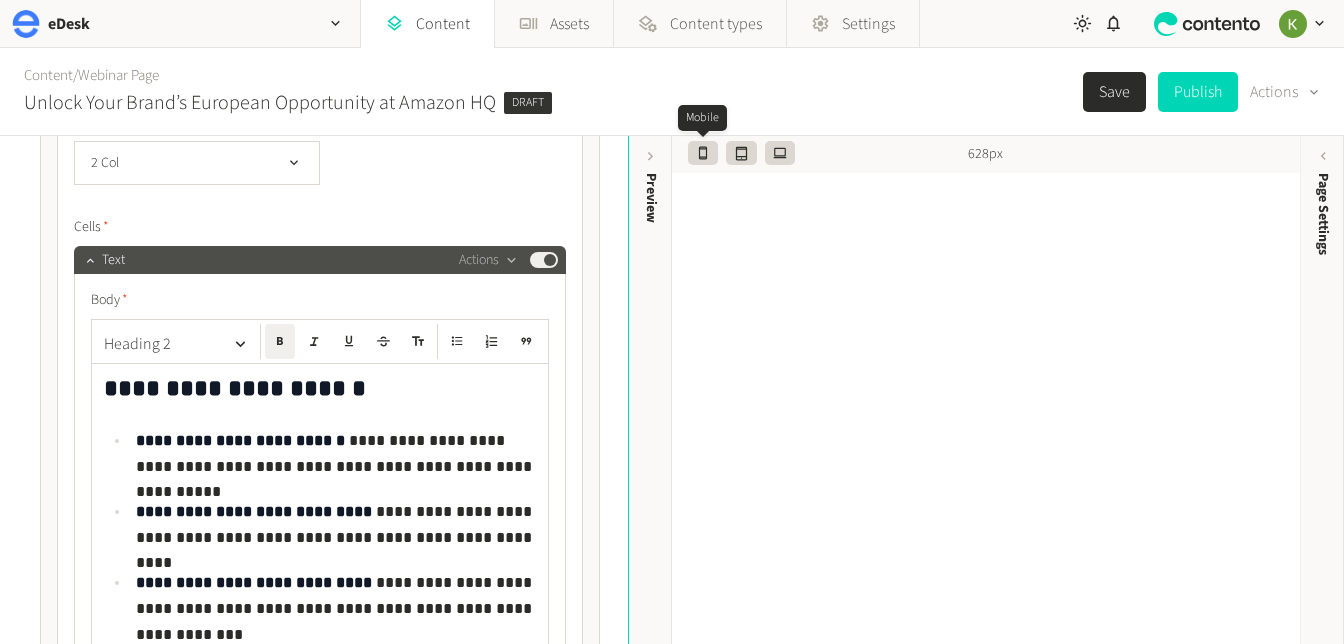 click 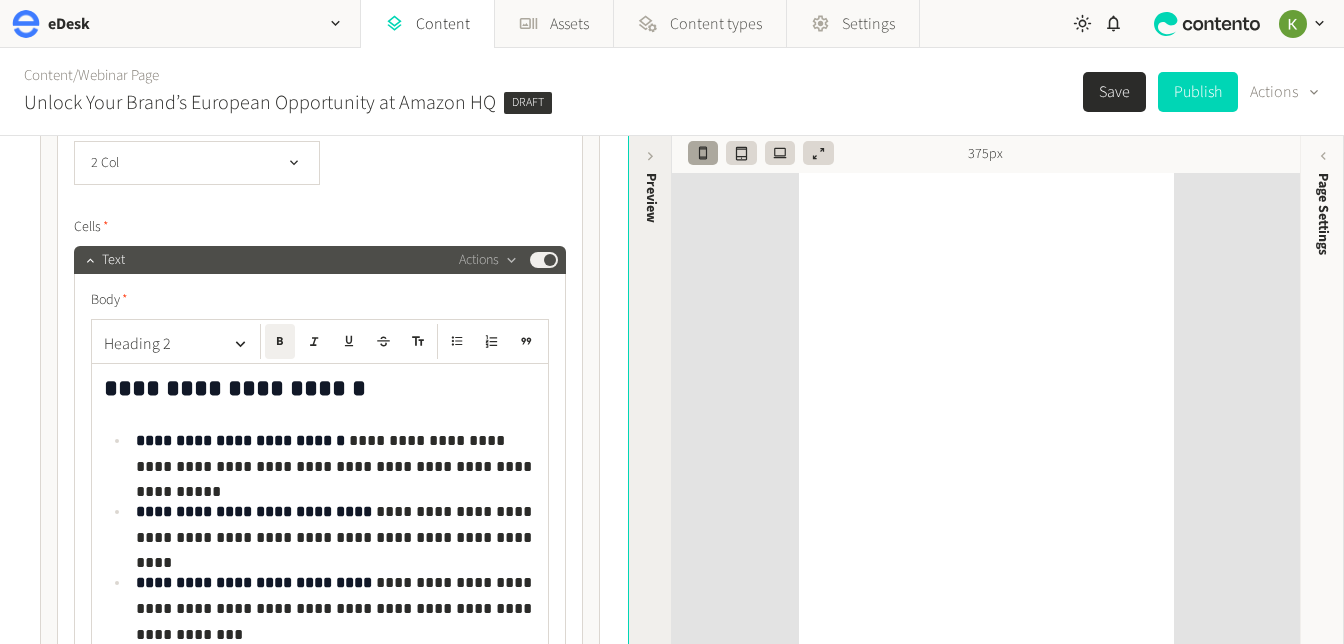 click 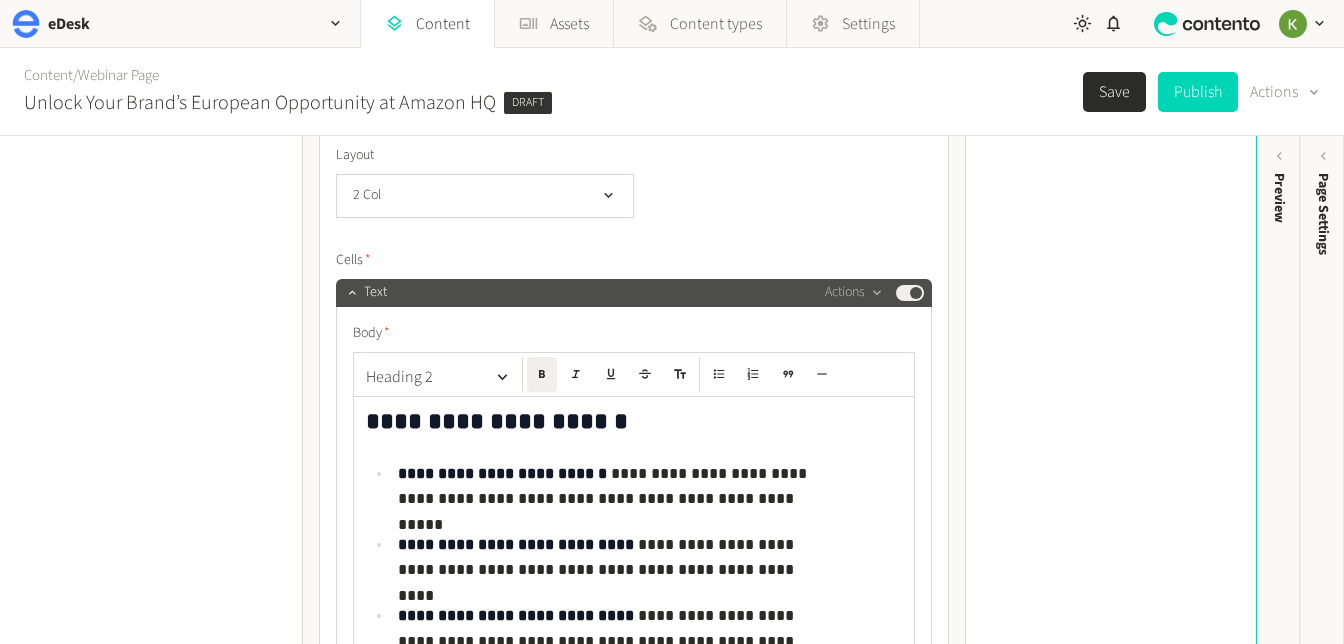 scroll, scrollTop: 48, scrollLeft: 0, axis: vertical 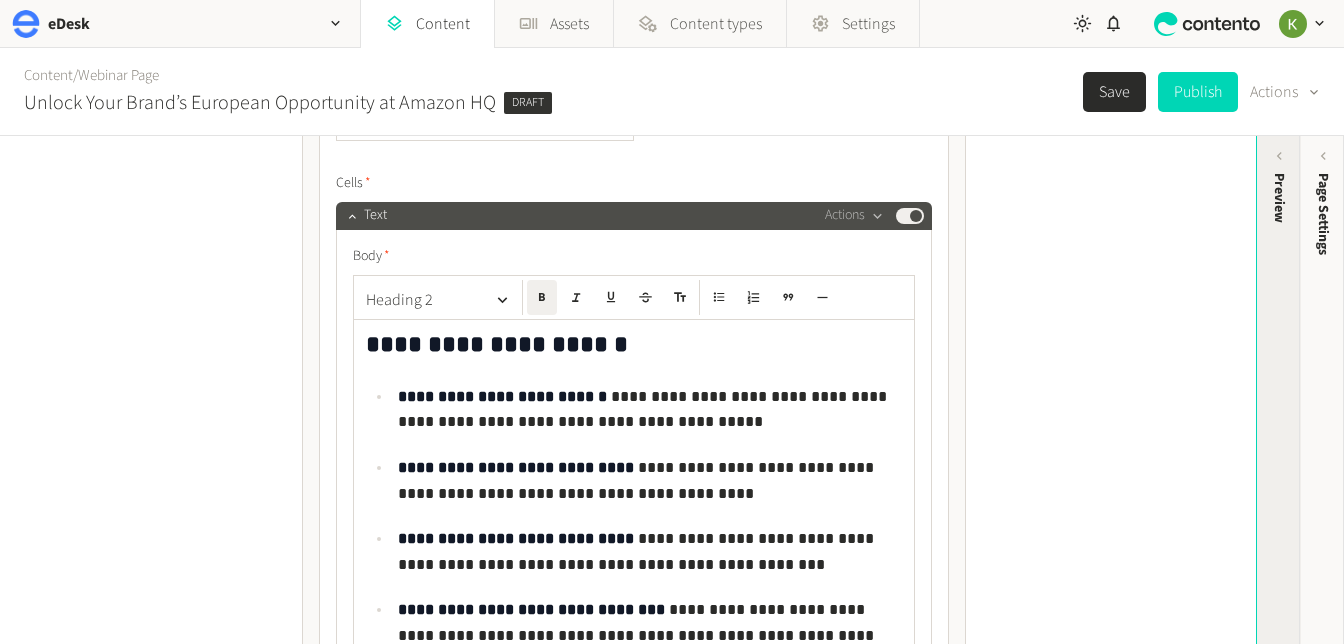 click on "Preview" 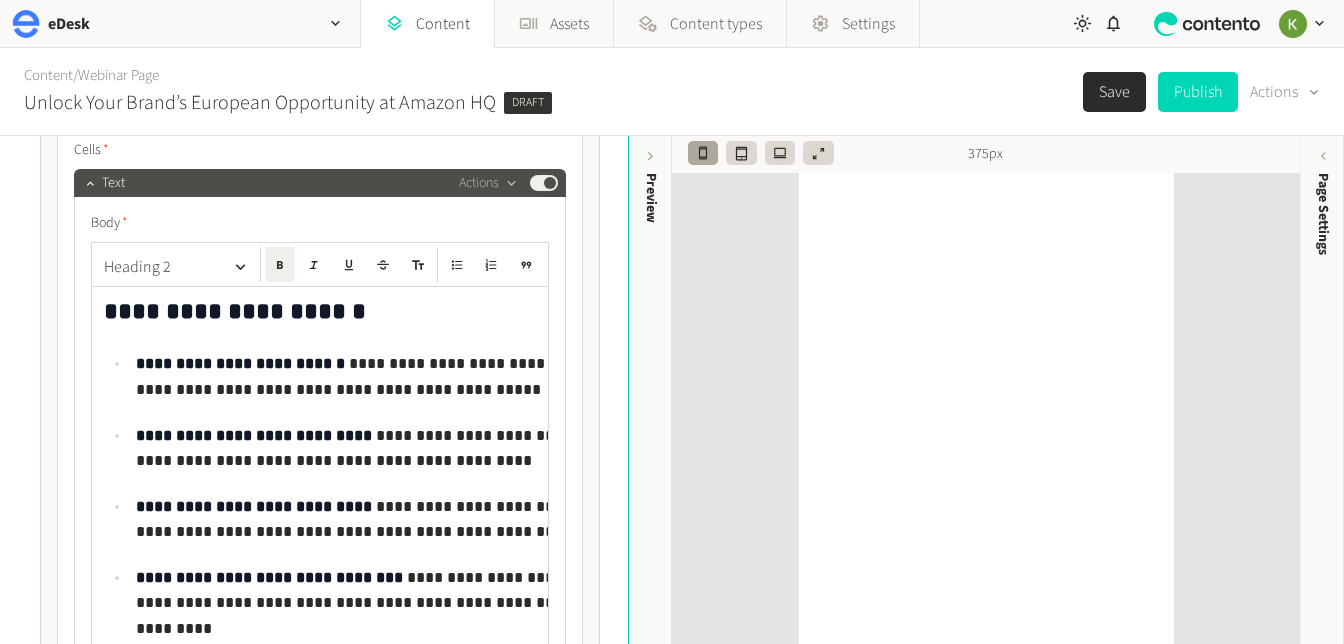 scroll, scrollTop: 74, scrollLeft: 0, axis: vertical 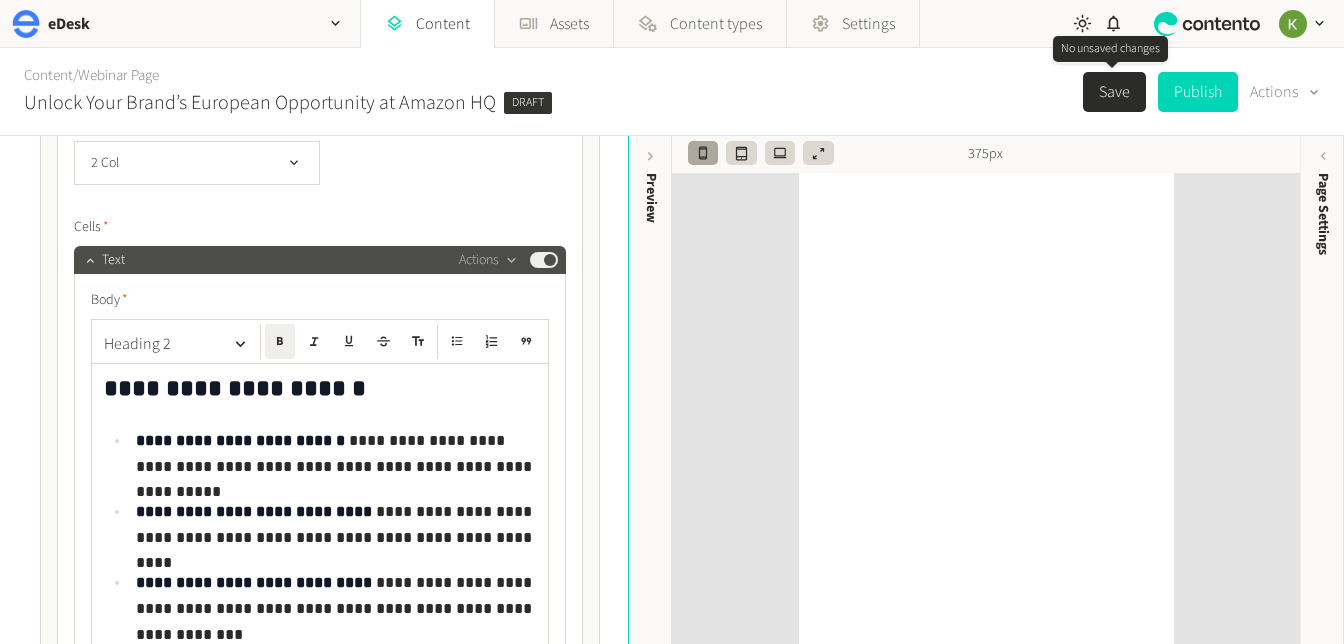 click on "Save" 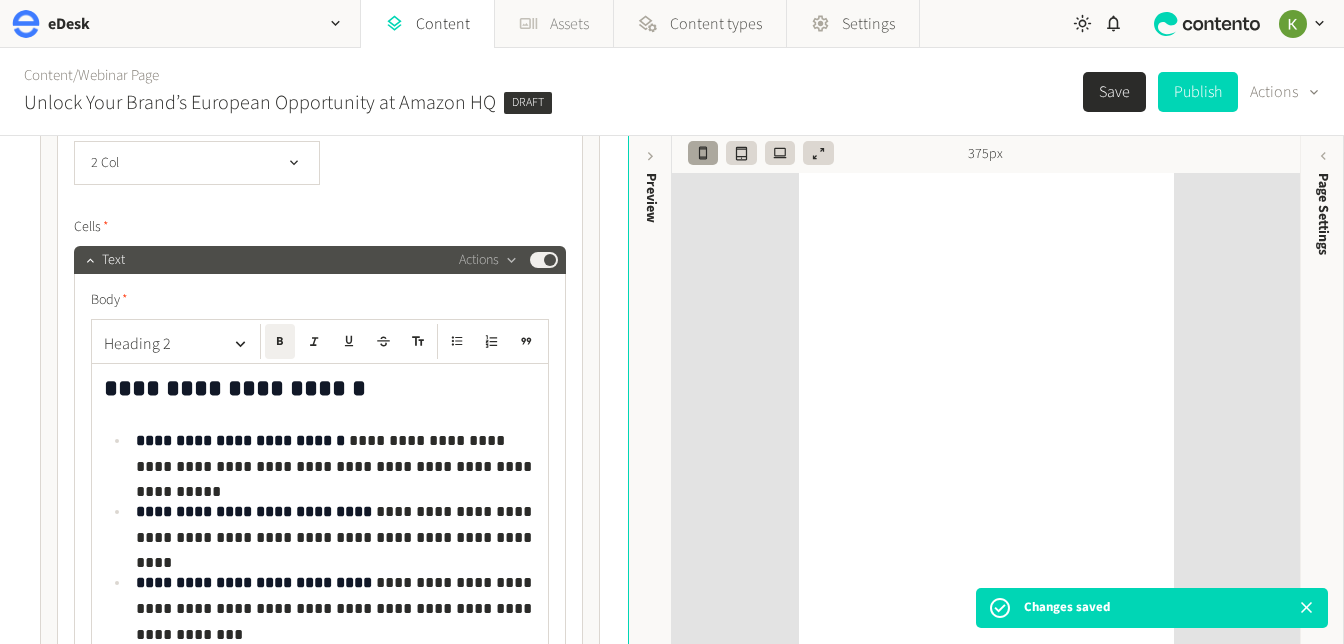 click on "Assets" 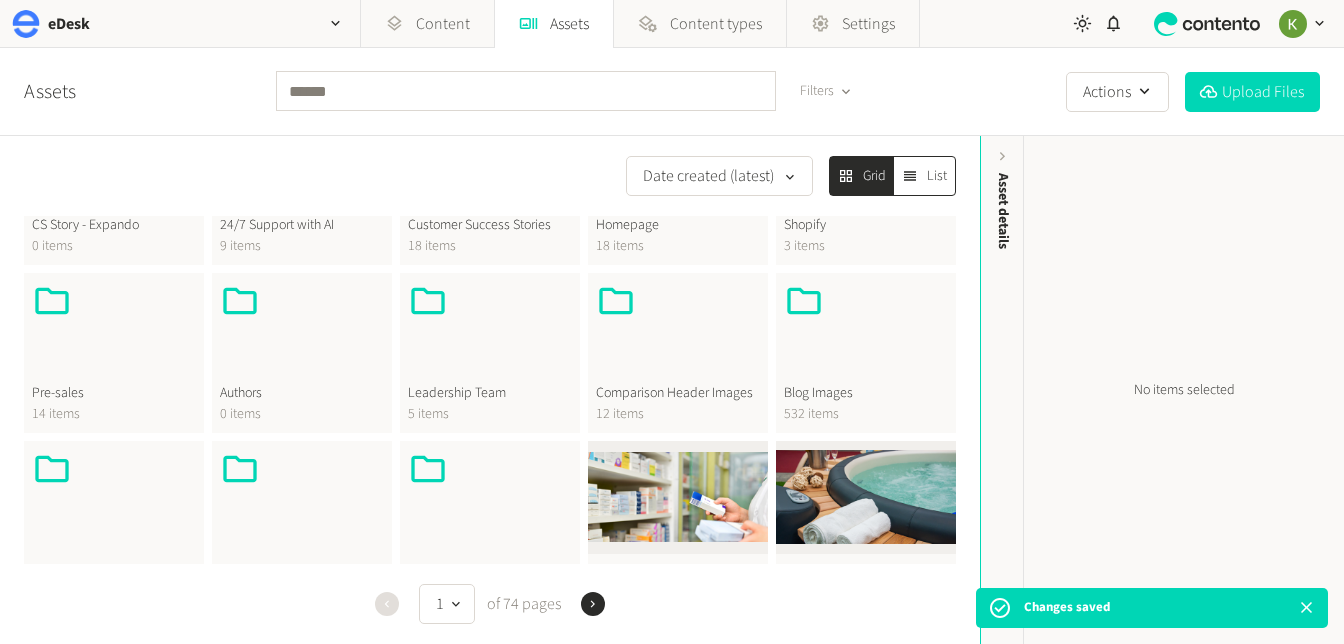 scroll, scrollTop: 450, scrollLeft: 0, axis: vertical 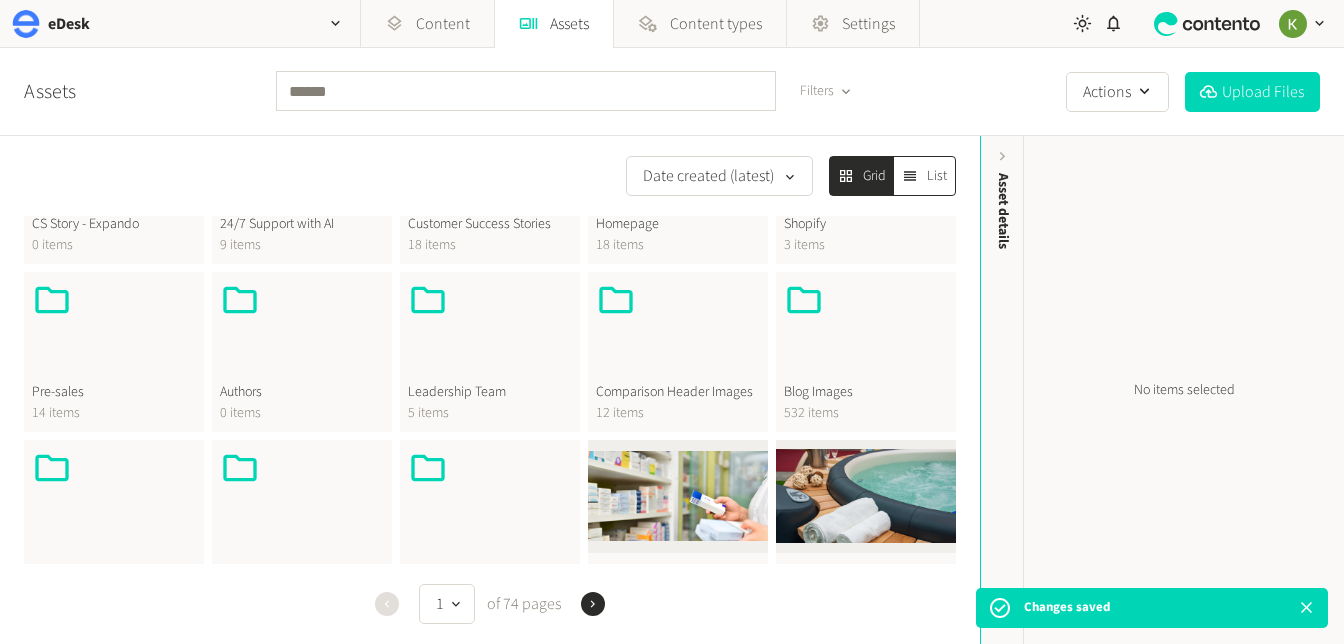 click on "Blog Images" 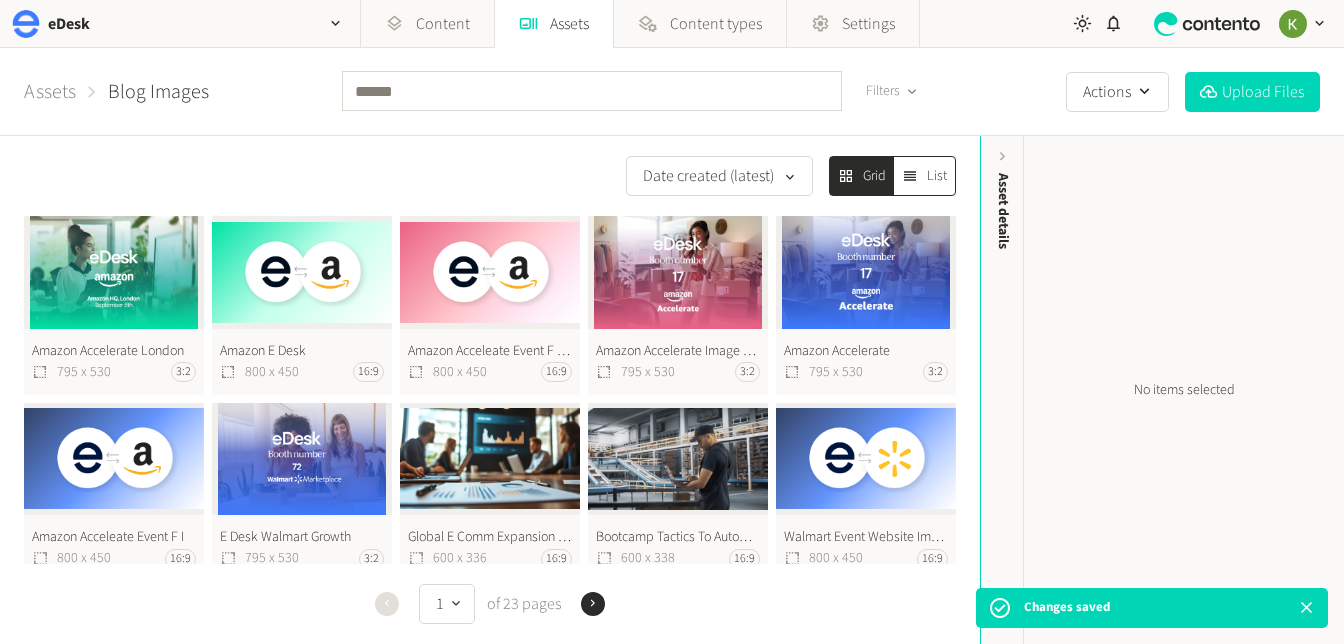 click on "Amazon Accelerate [CITY], [COUNTRY]  795 x 530 3:2" 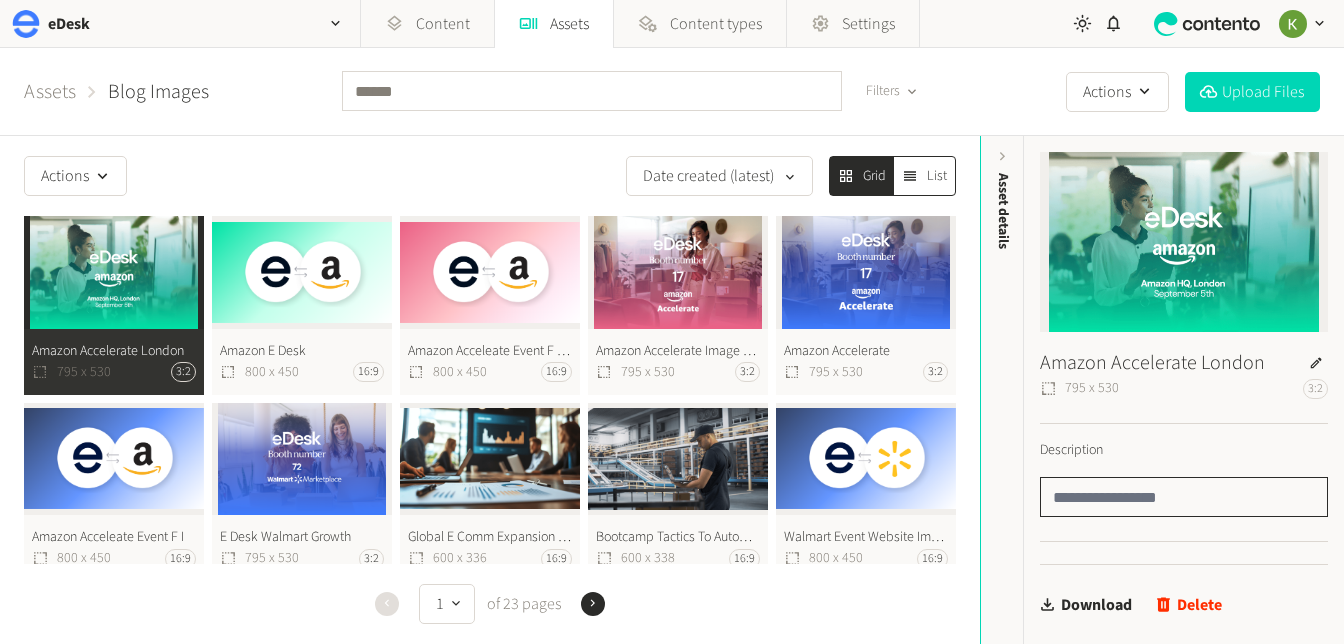 click 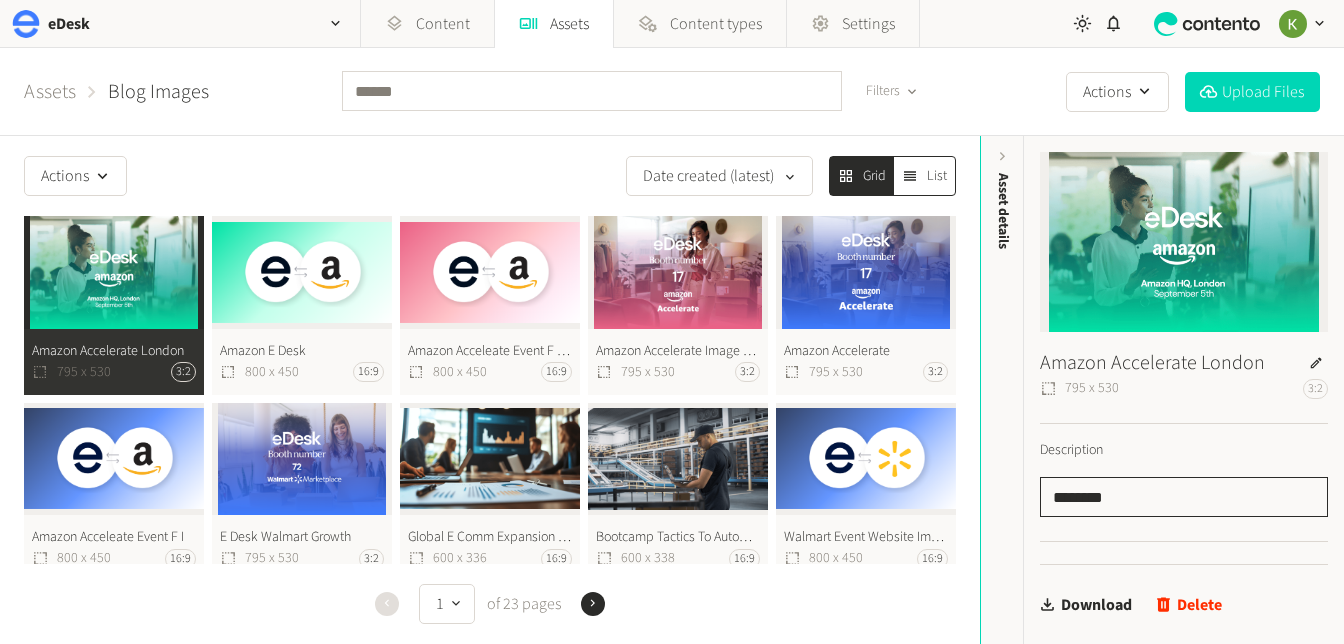 type on "********" 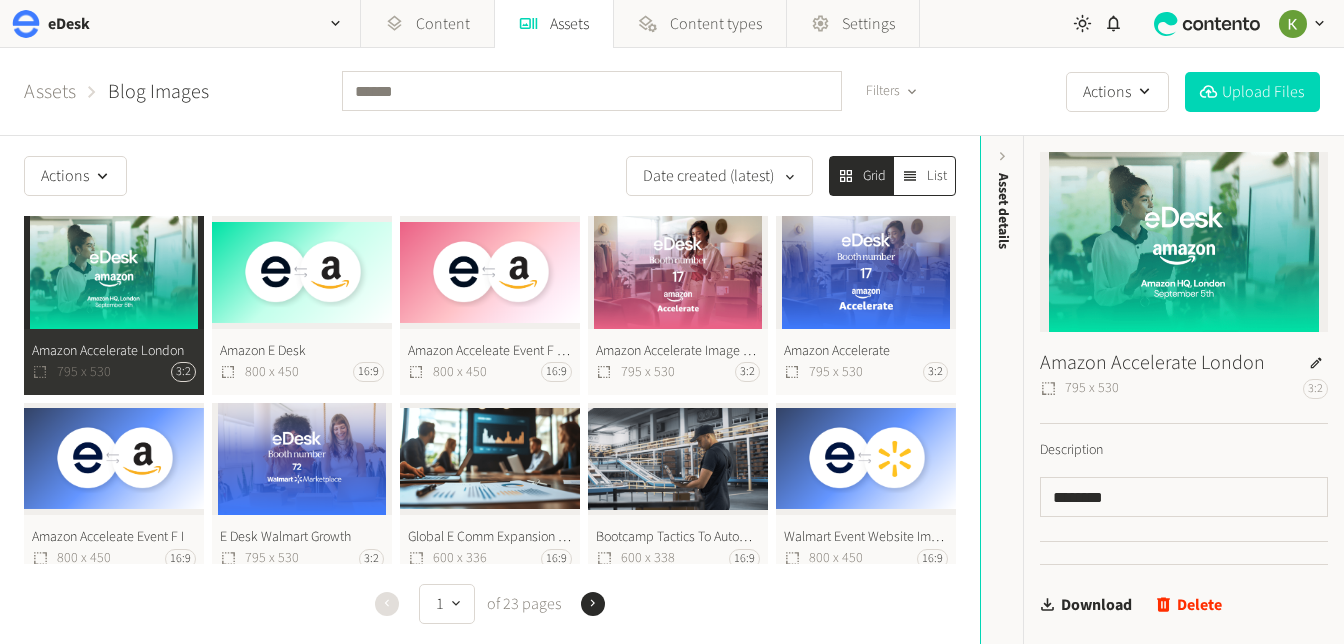 type 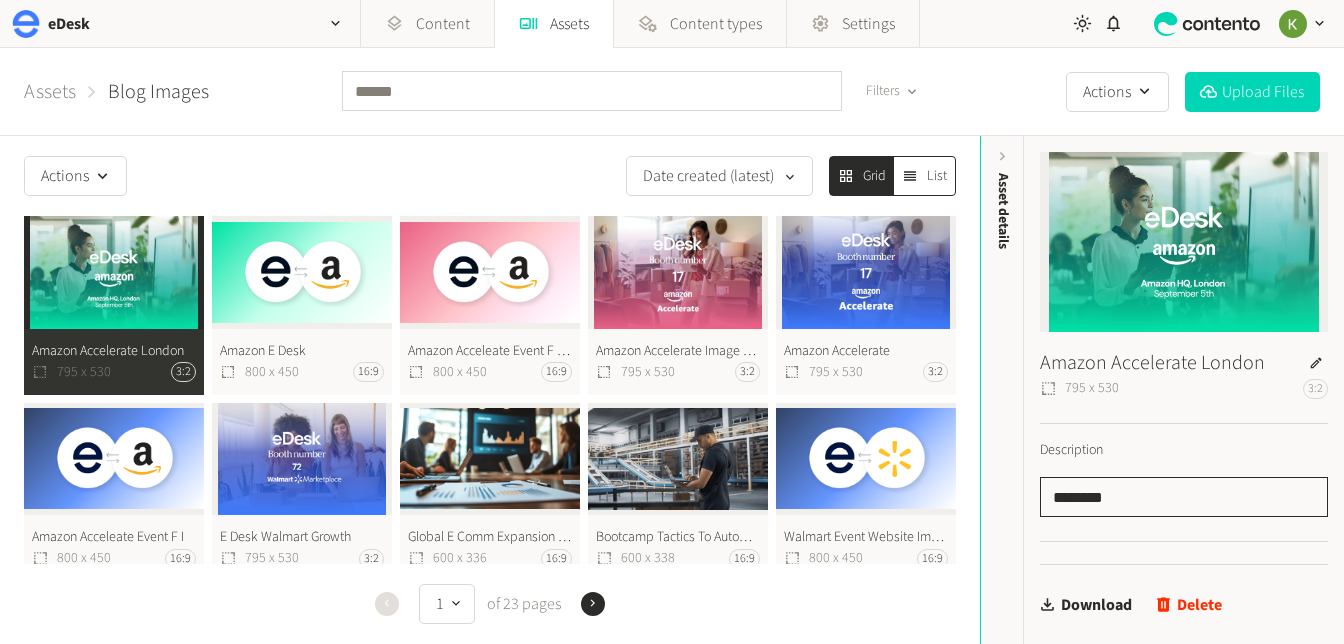 click on "********" 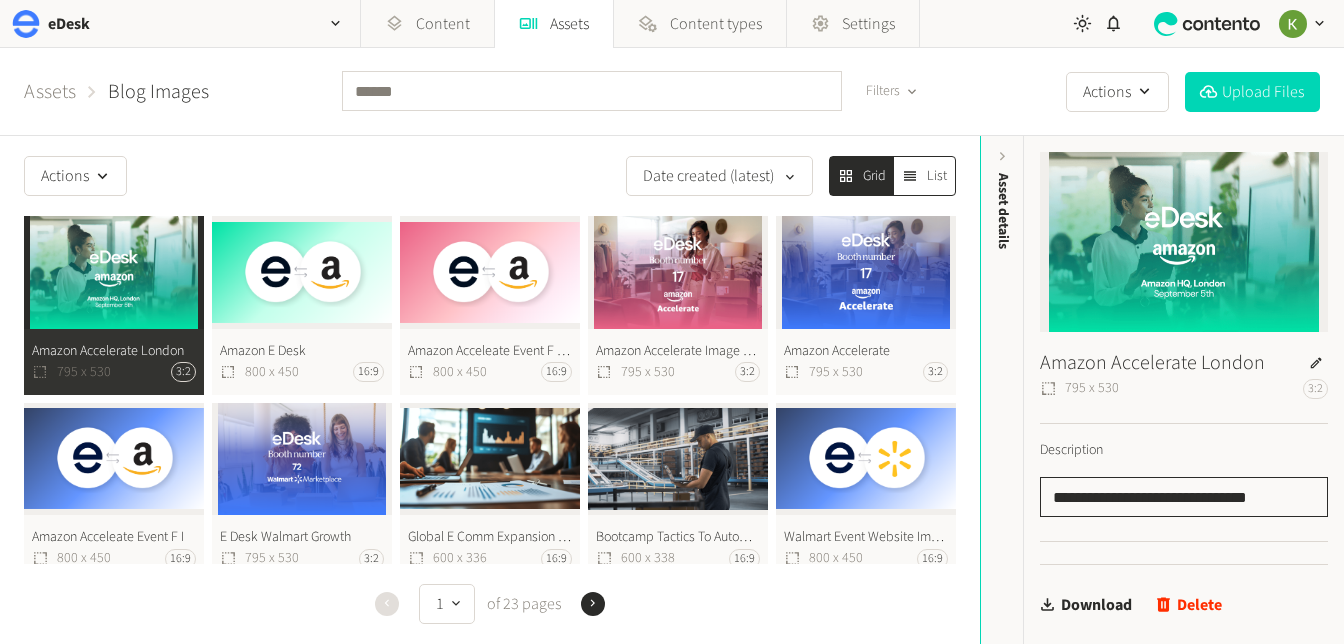 click on "**********" 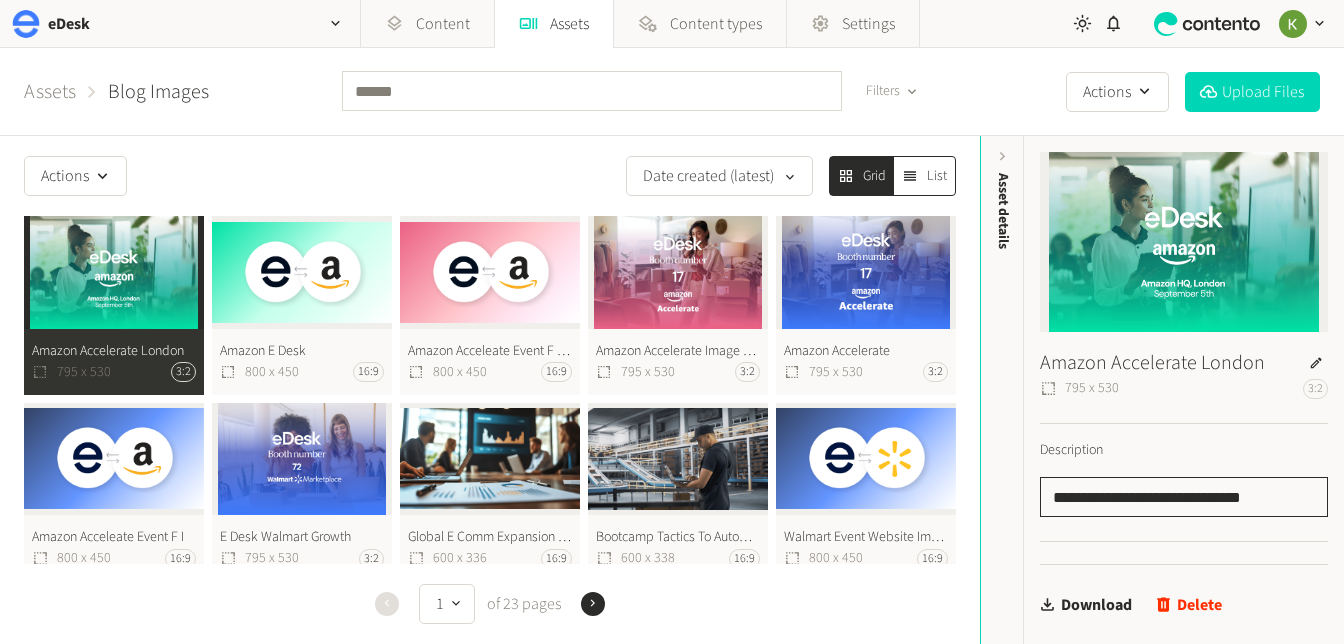 click on "**********" 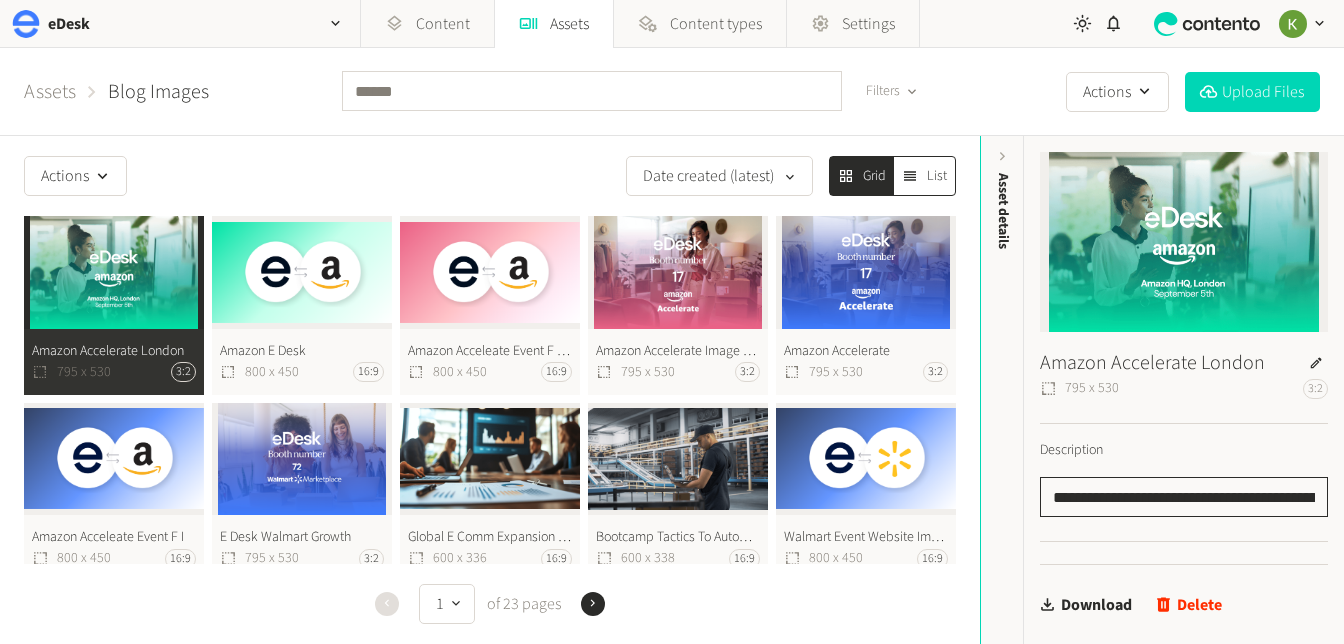 type on "**********" 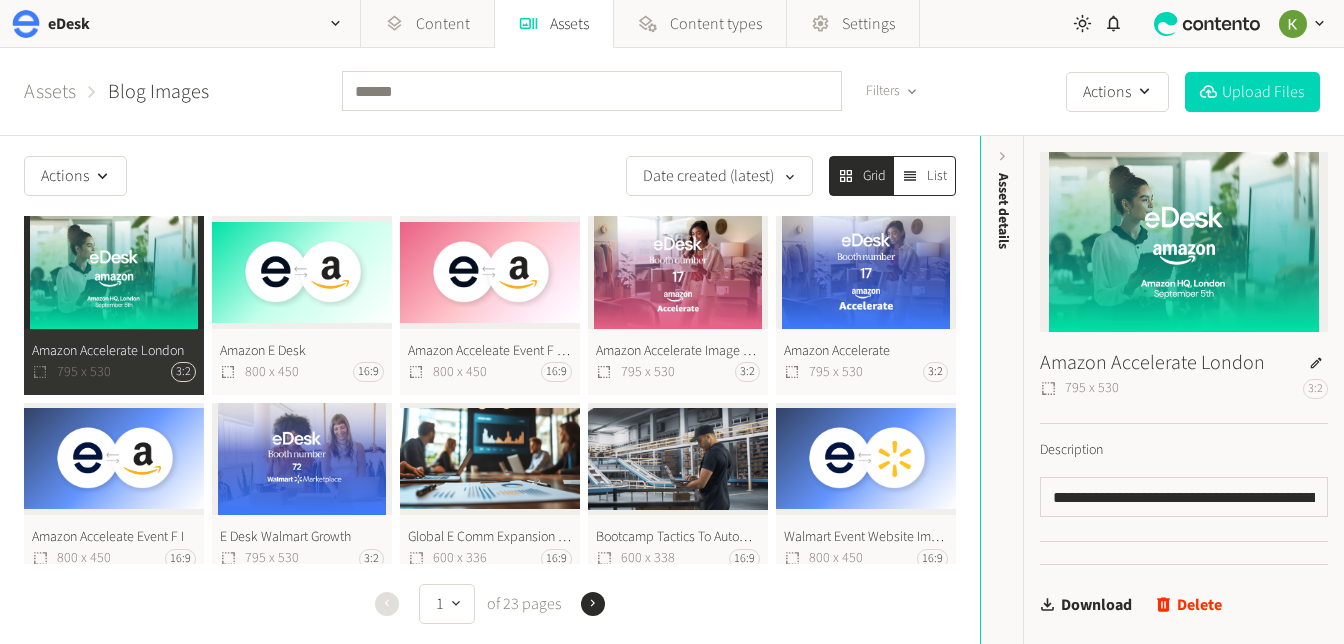 click on "Amazon E Desk  800 x 450 16:9" 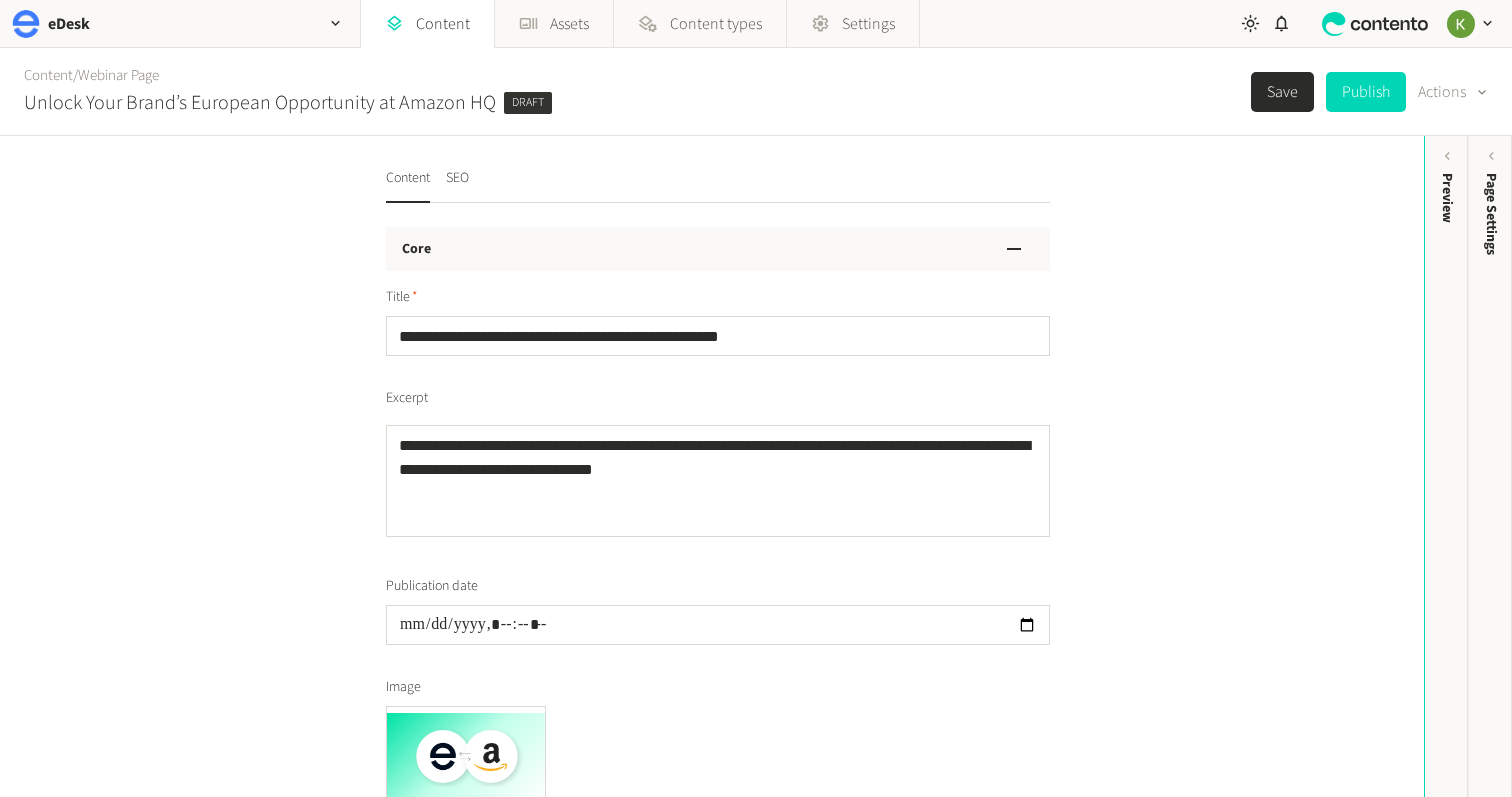 scroll, scrollTop: 0, scrollLeft: 0, axis: both 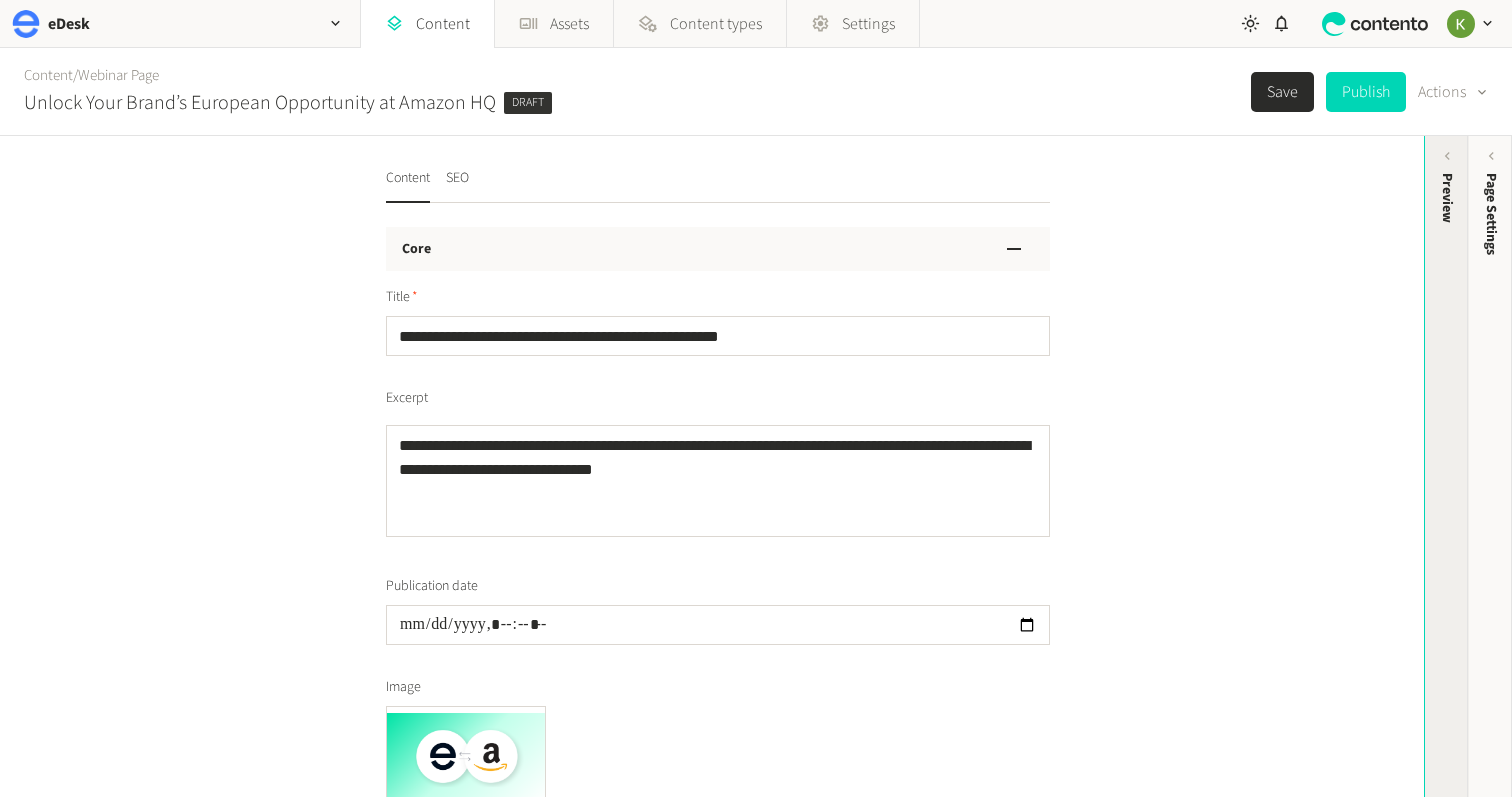 click on "Preview" 